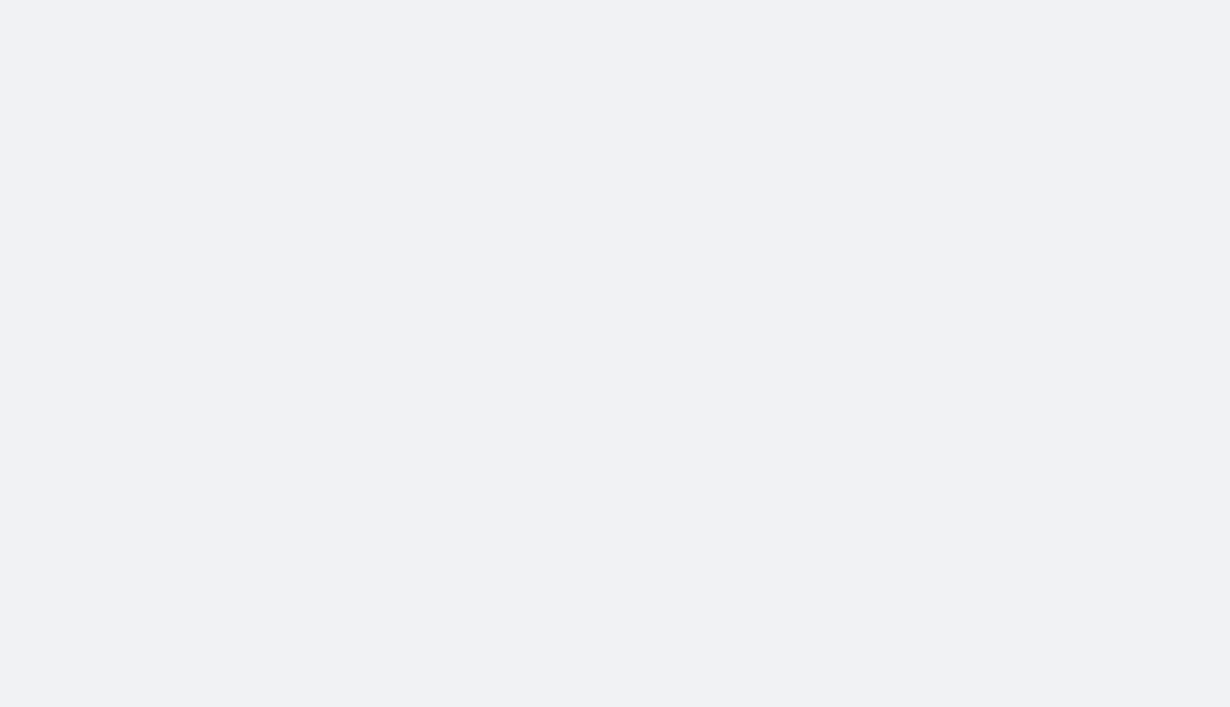 scroll, scrollTop: 0, scrollLeft: 0, axis: both 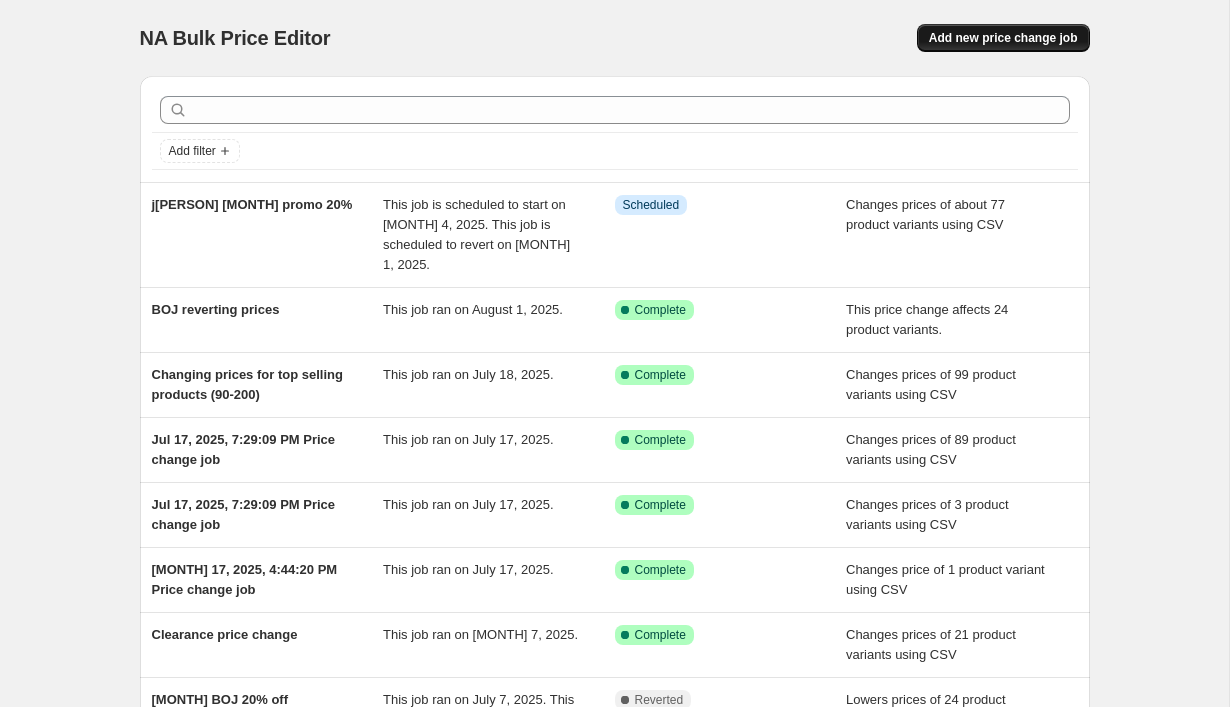 click on "Add new price change job" at bounding box center [1003, 38] 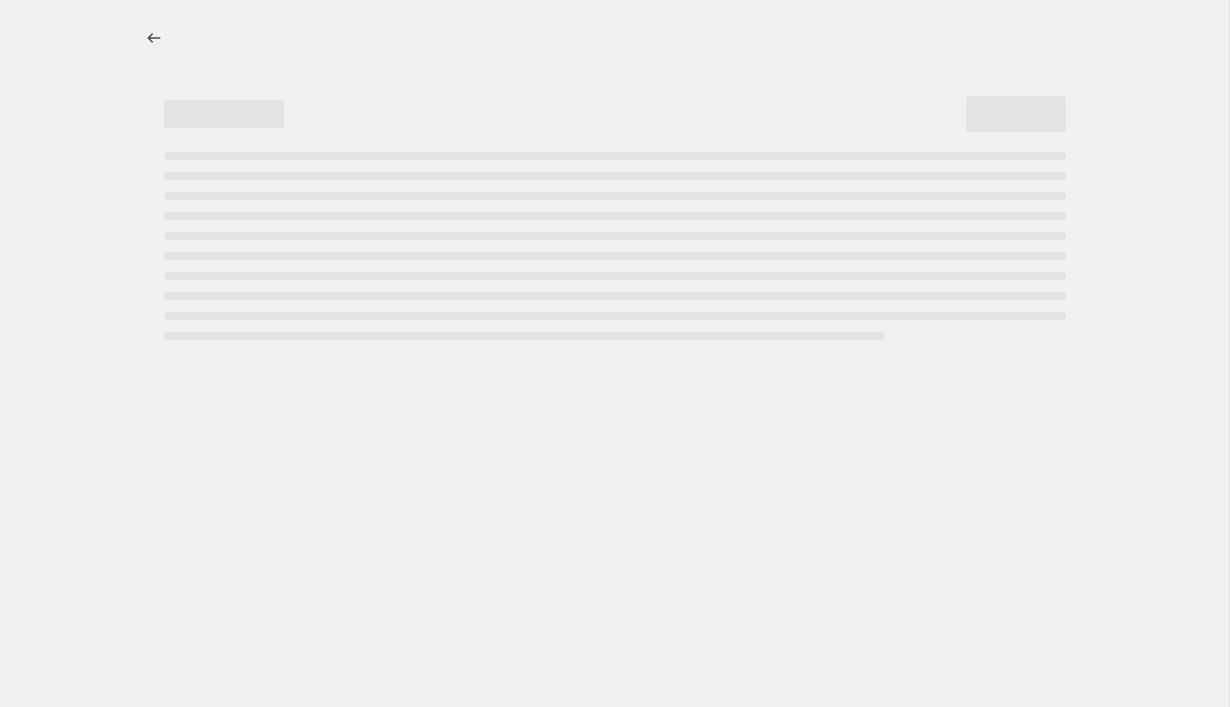 select on "percentage" 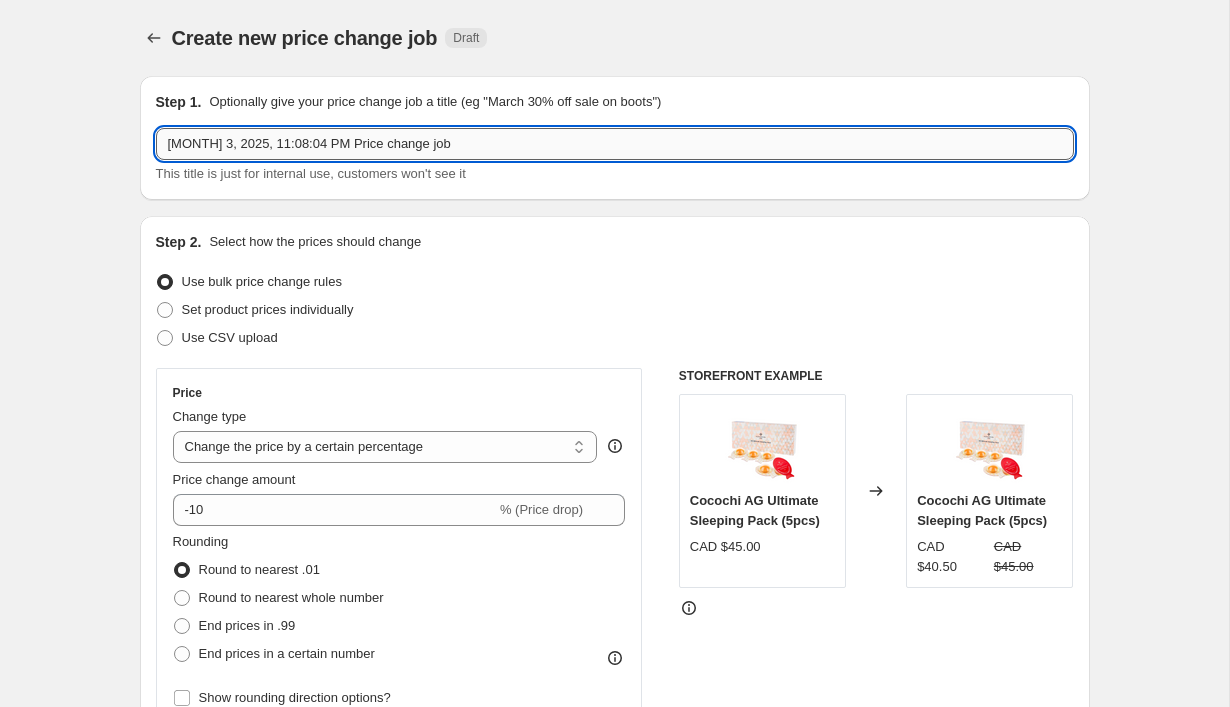 click on "[MONTH] 3, 2025, 11:08:04 PM Price change job" at bounding box center (615, 144) 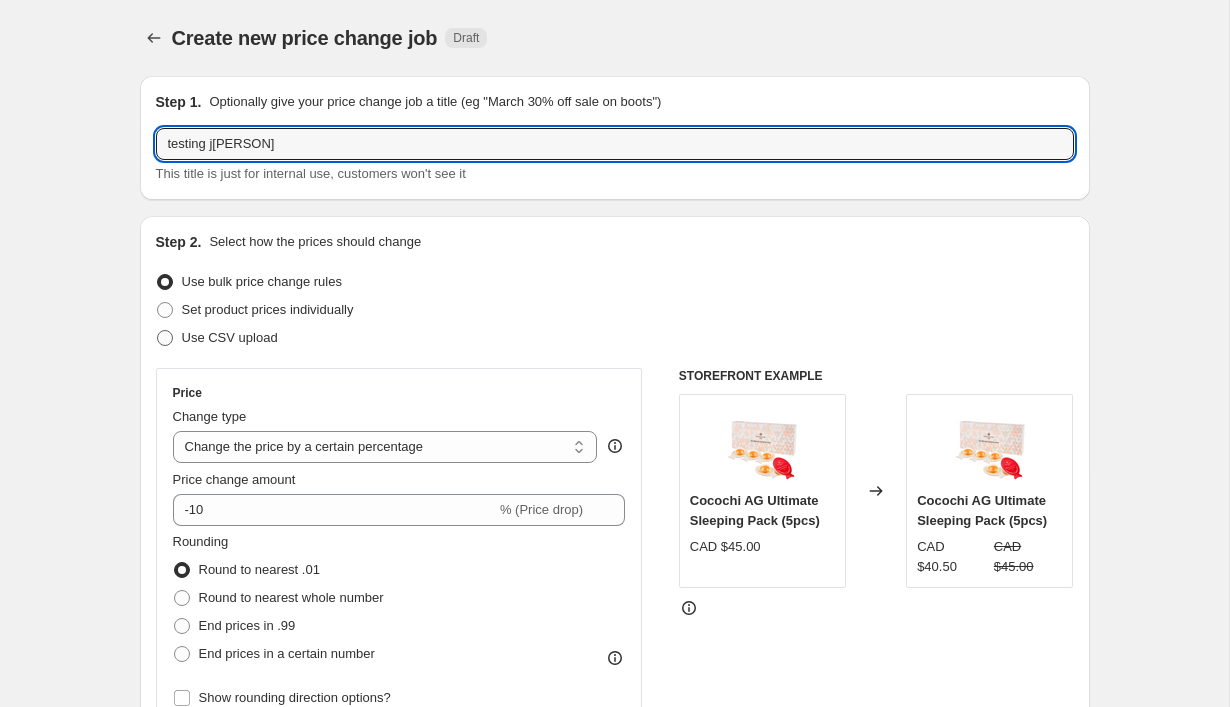 type on "testing j[PERSON]" 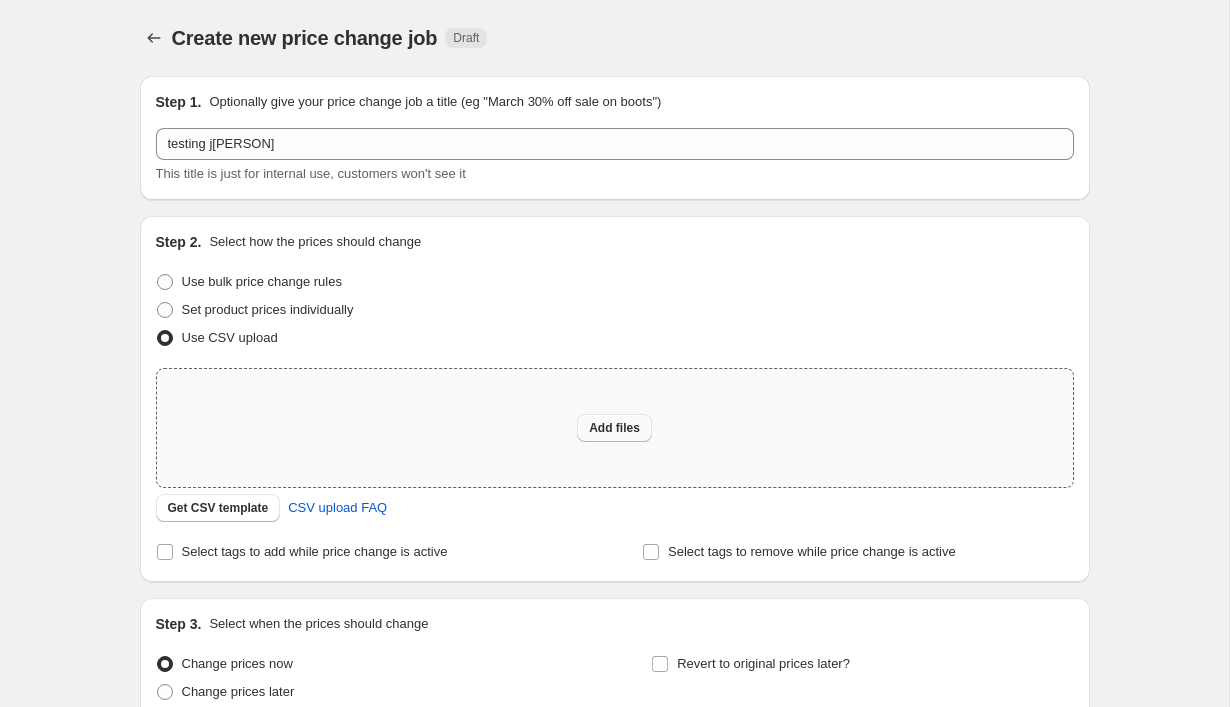 click on "Add files" at bounding box center (614, 428) 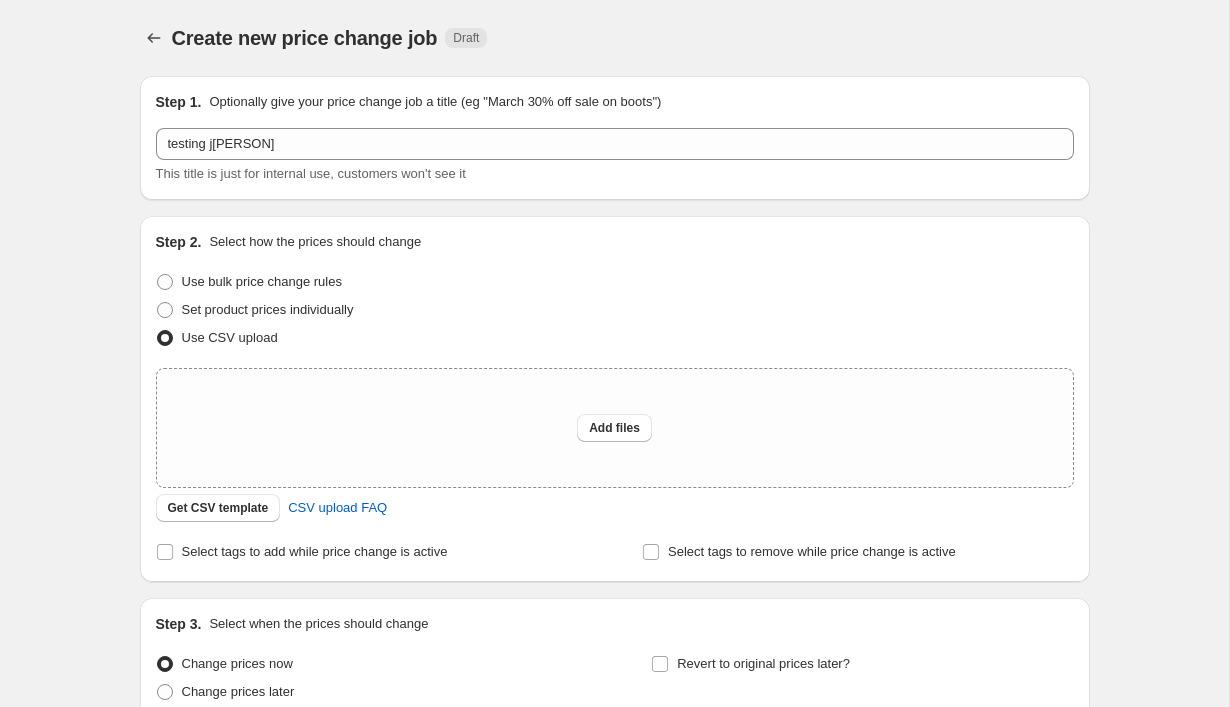 type 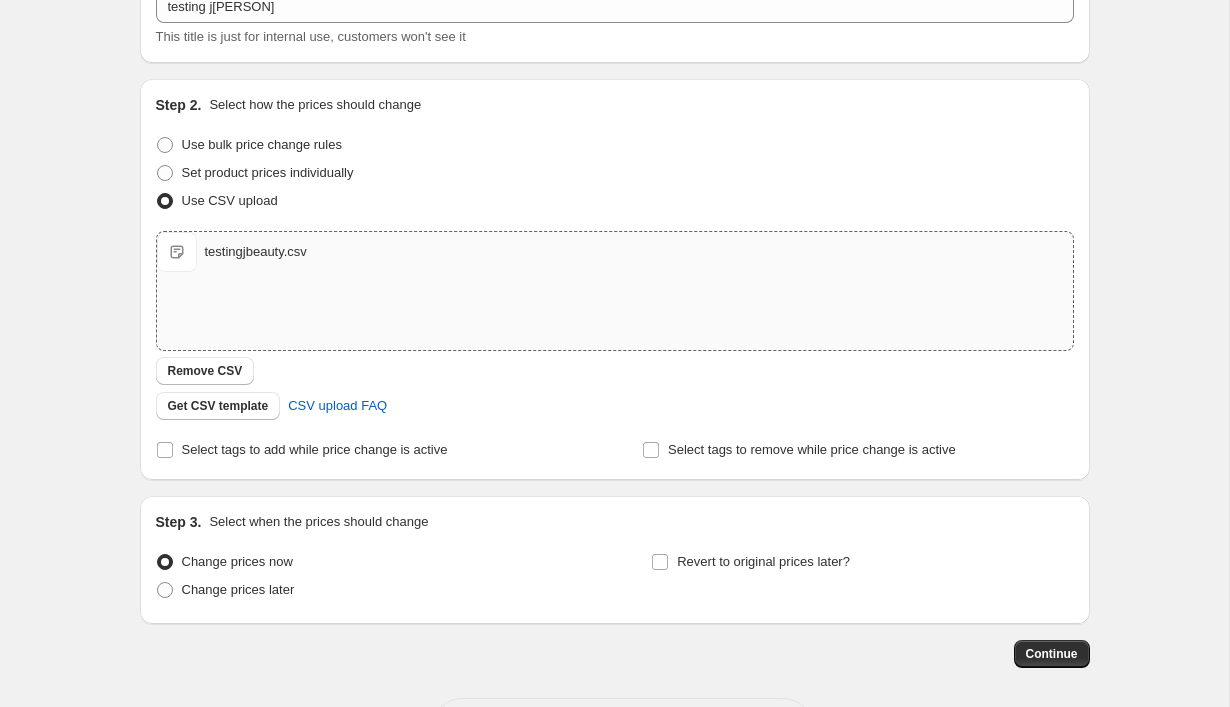 scroll, scrollTop: 220, scrollLeft: 0, axis: vertical 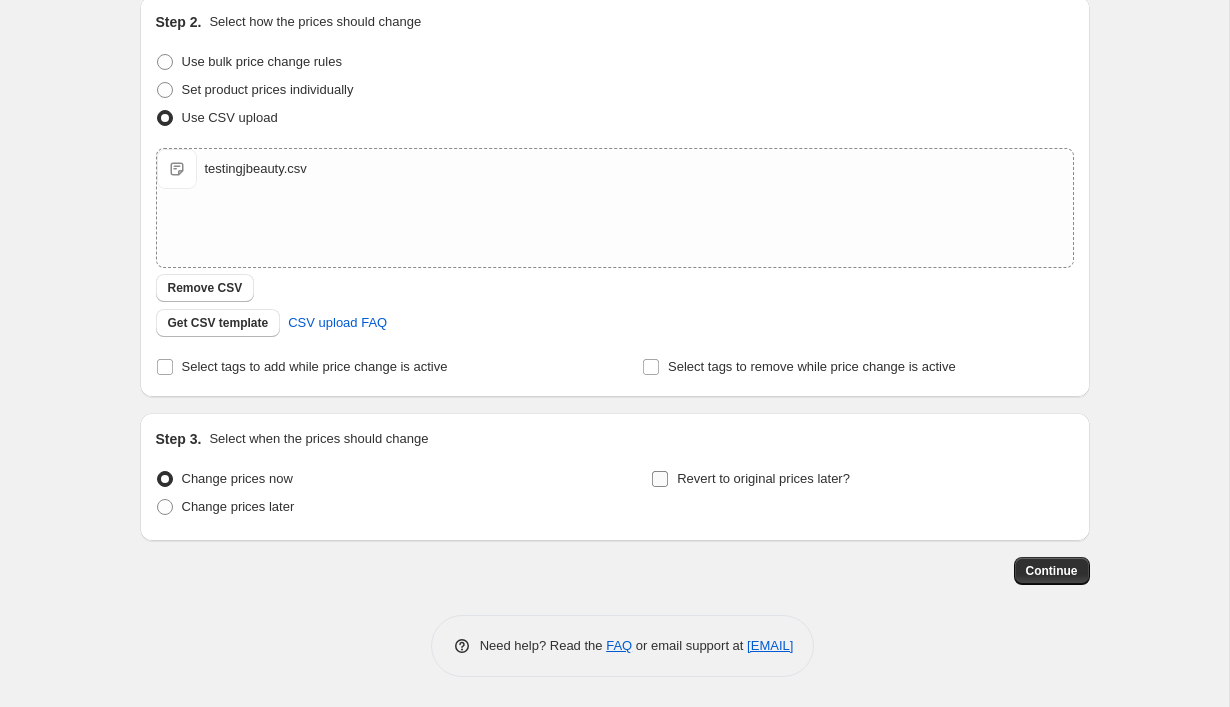 click on "Revert to original prices later?" at bounding box center [660, 479] 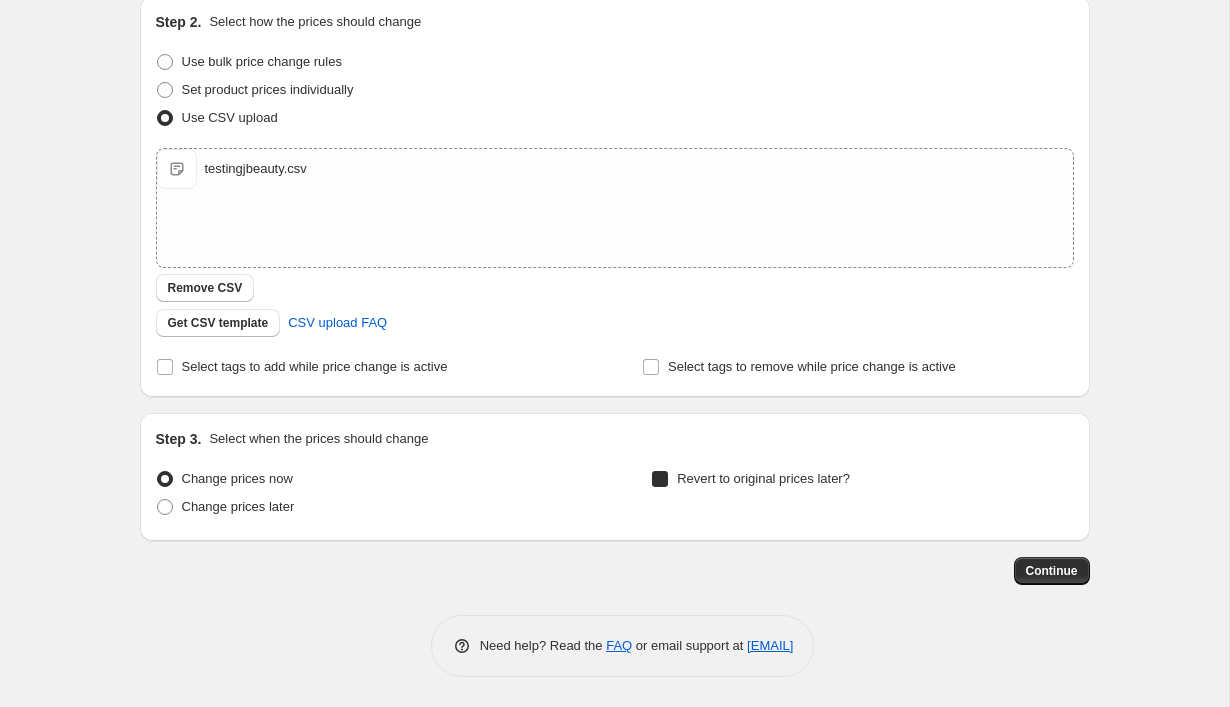 checkbox on "true" 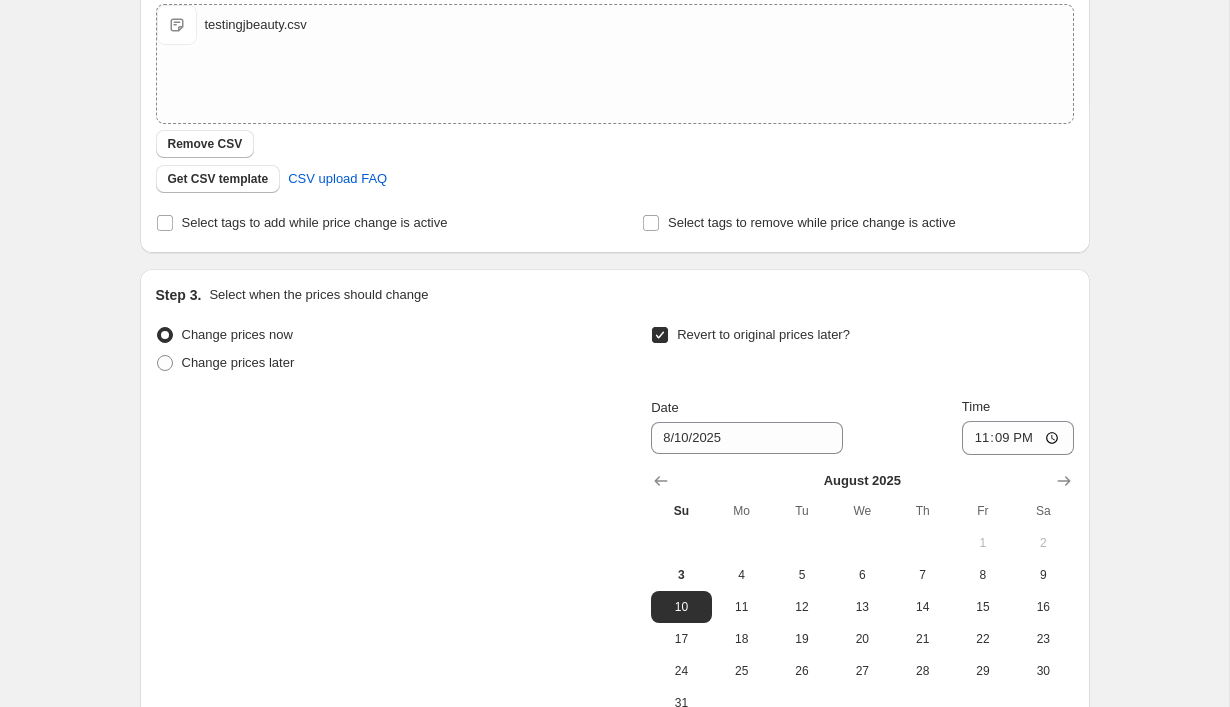 scroll, scrollTop: 362, scrollLeft: 0, axis: vertical 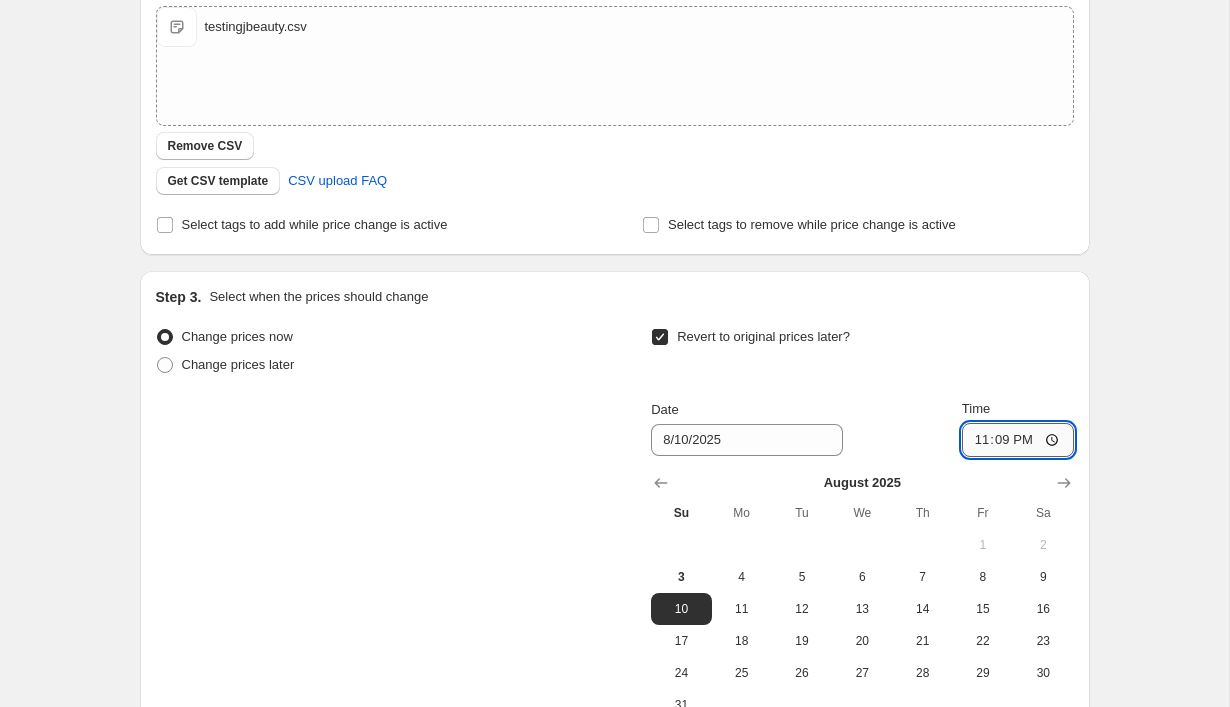 click on "23:09" at bounding box center [1018, 440] 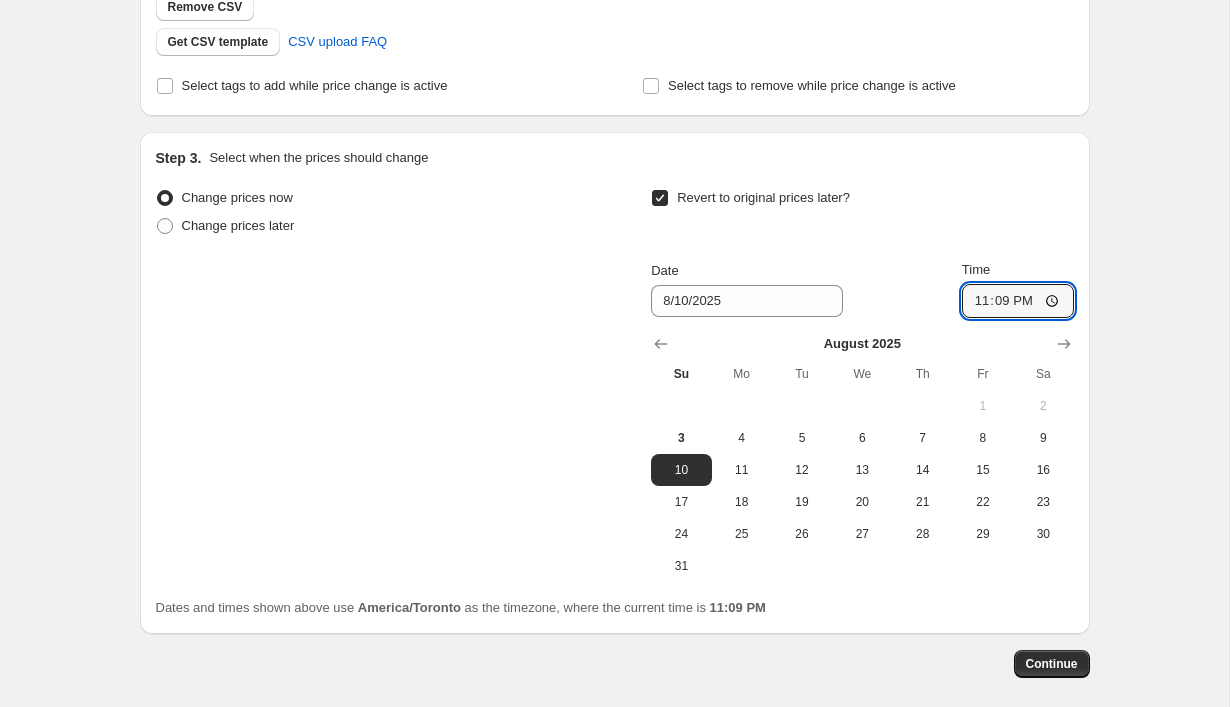 scroll, scrollTop: 506, scrollLeft: 0, axis: vertical 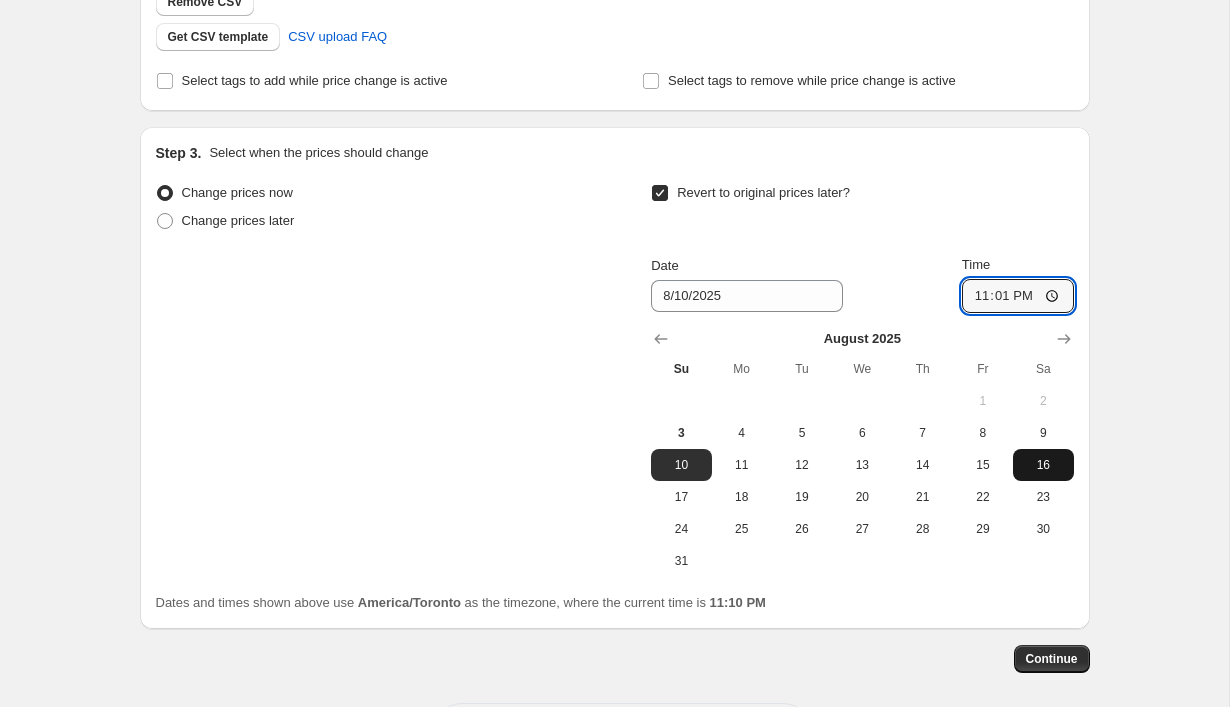 type on "23:11" 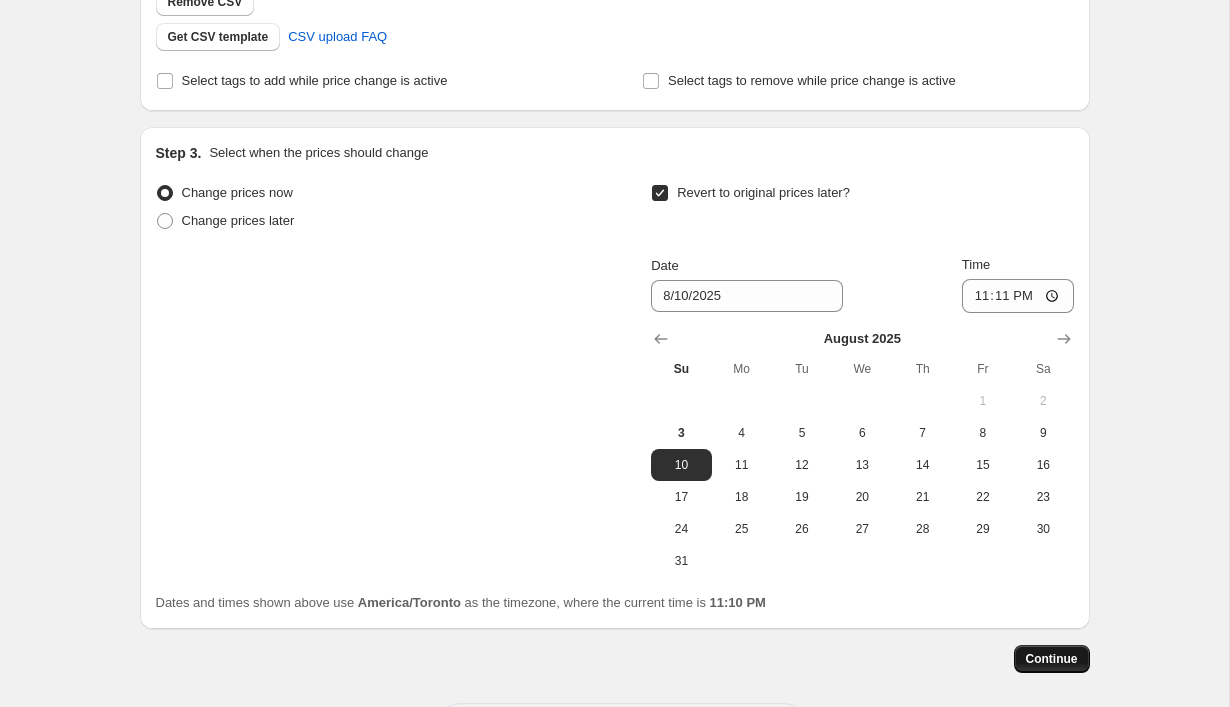 click on "Continue" at bounding box center [1052, 659] 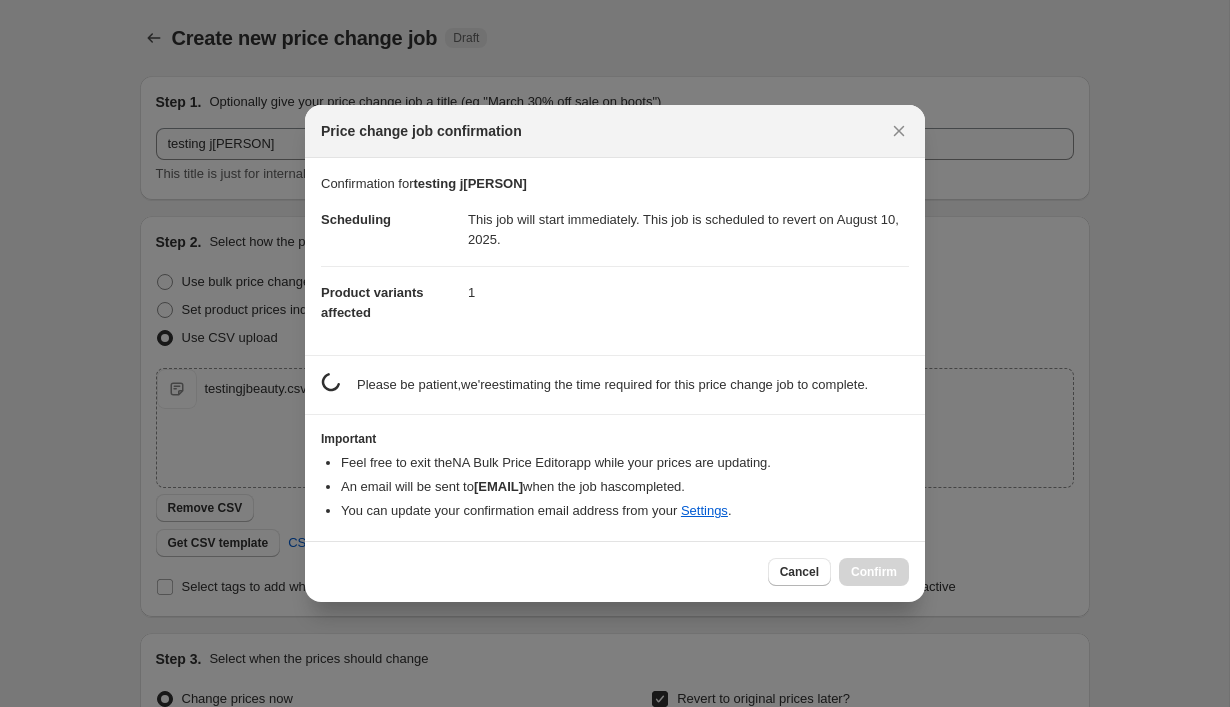 scroll, scrollTop: 0, scrollLeft: 0, axis: both 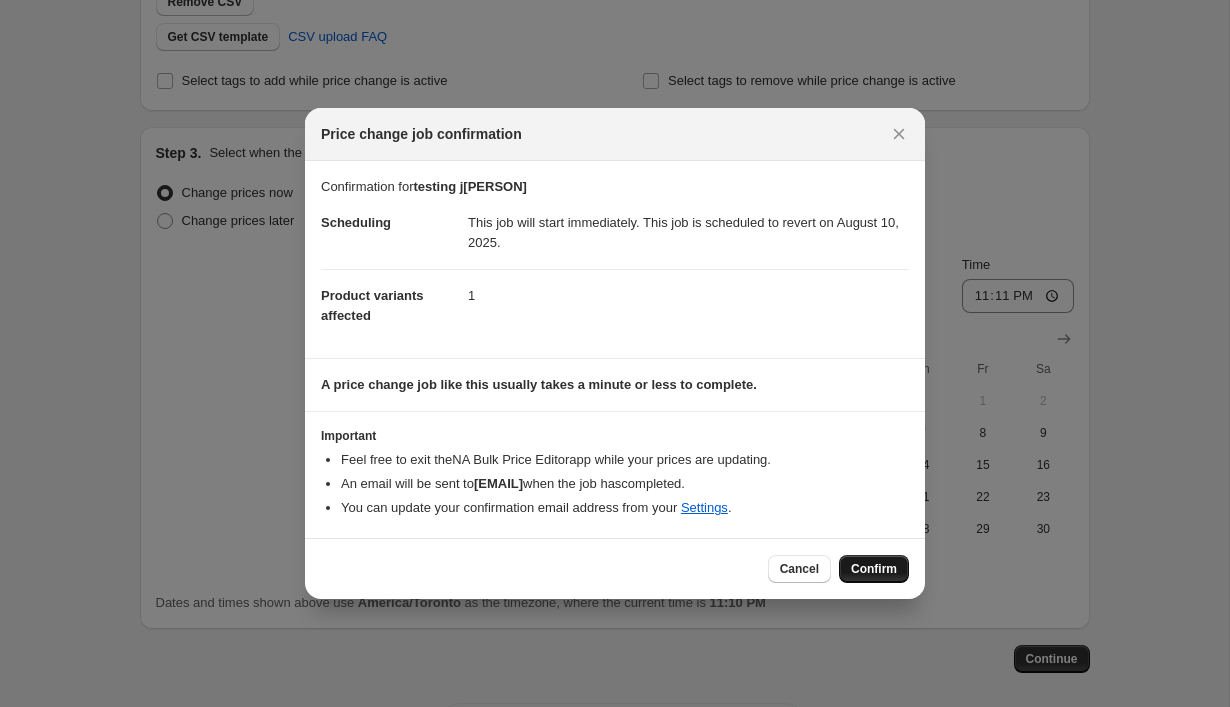 click on "Confirm" at bounding box center (874, 569) 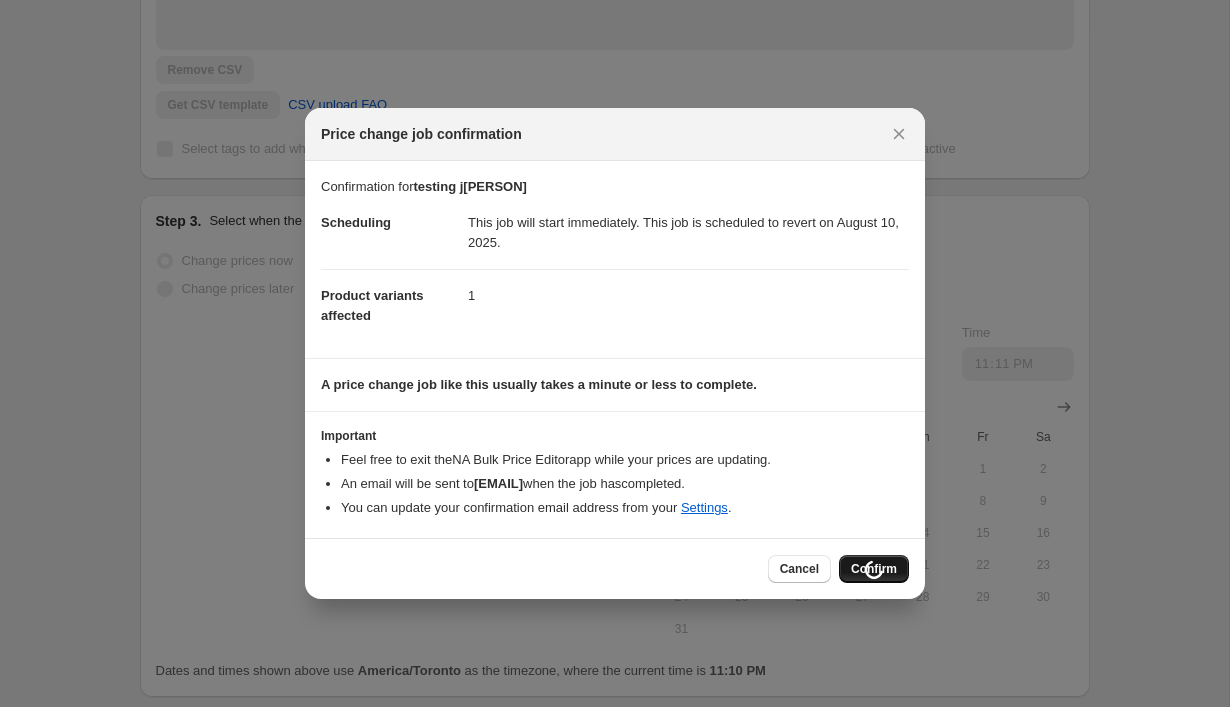 scroll, scrollTop: 574, scrollLeft: 0, axis: vertical 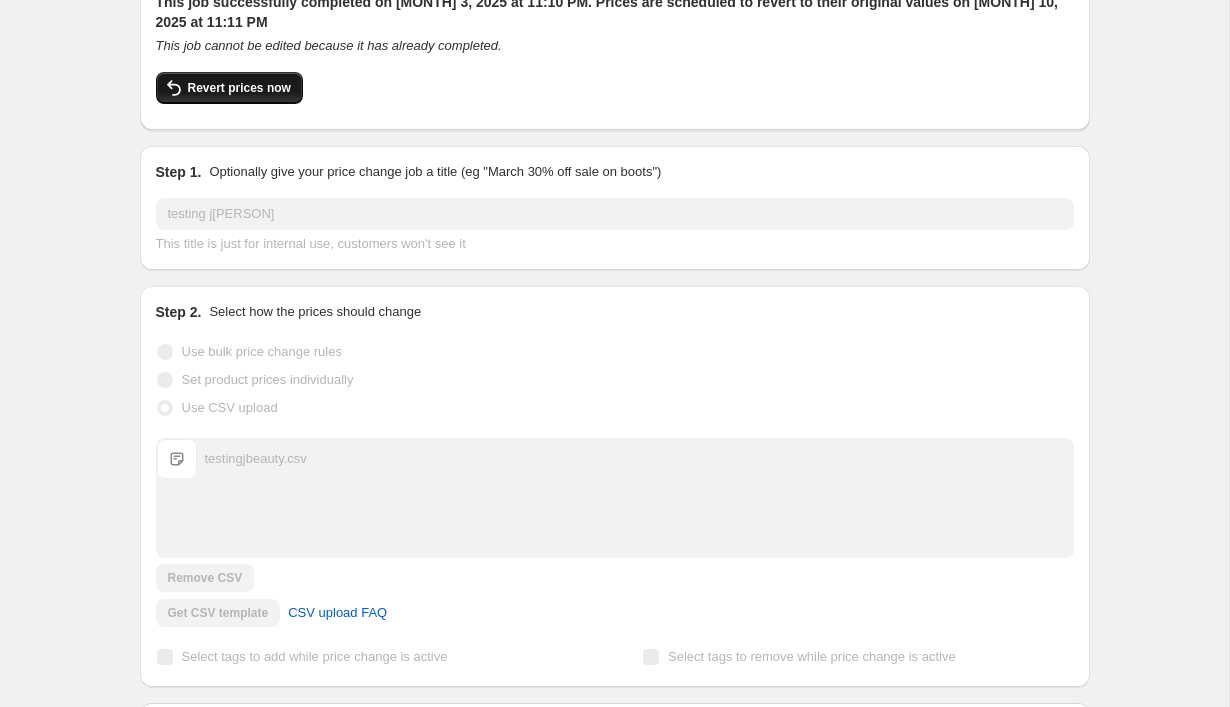 click on "Revert prices now" at bounding box center (239, 88) 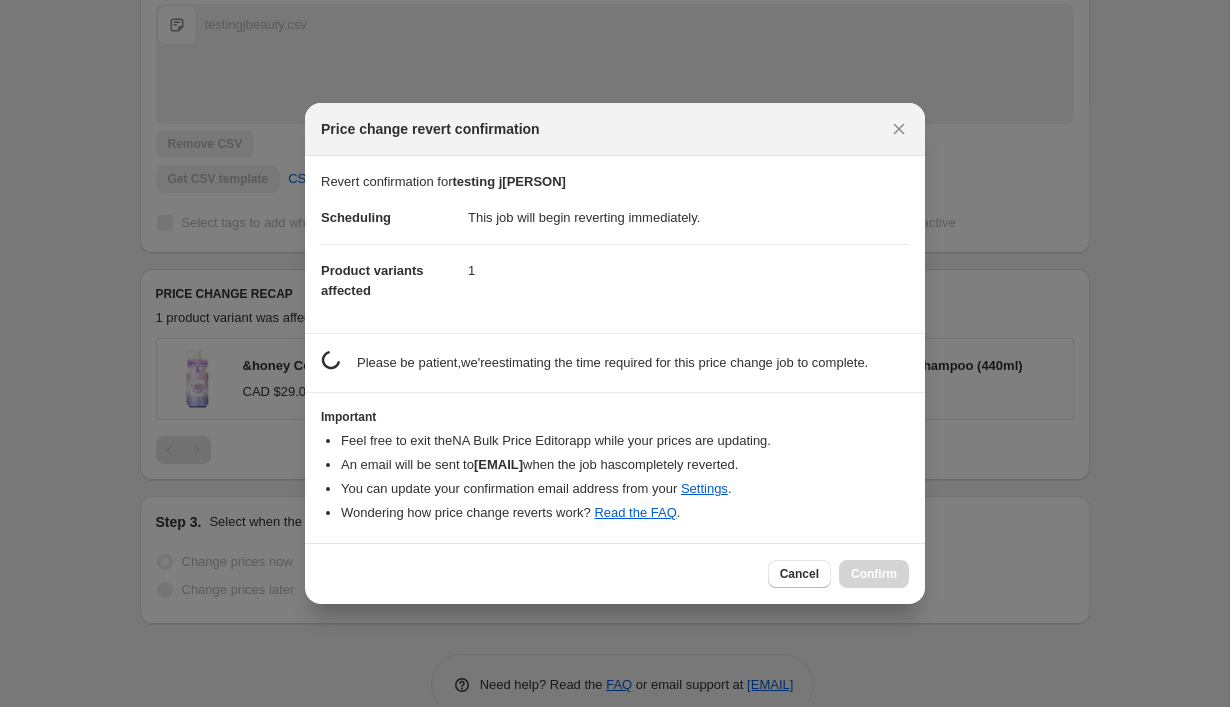 scroll, scrollTop: 0, scrollLeft: 0, axis: both 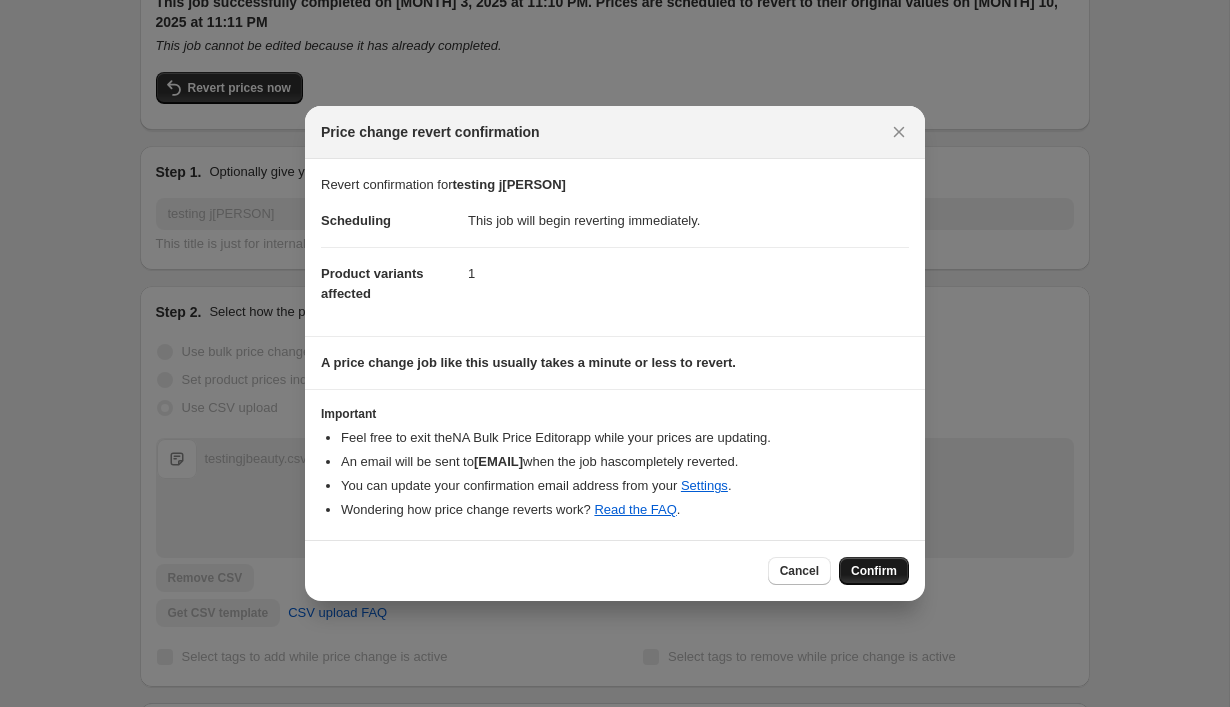 click on "Confirm" at bounding box center (874, 571) 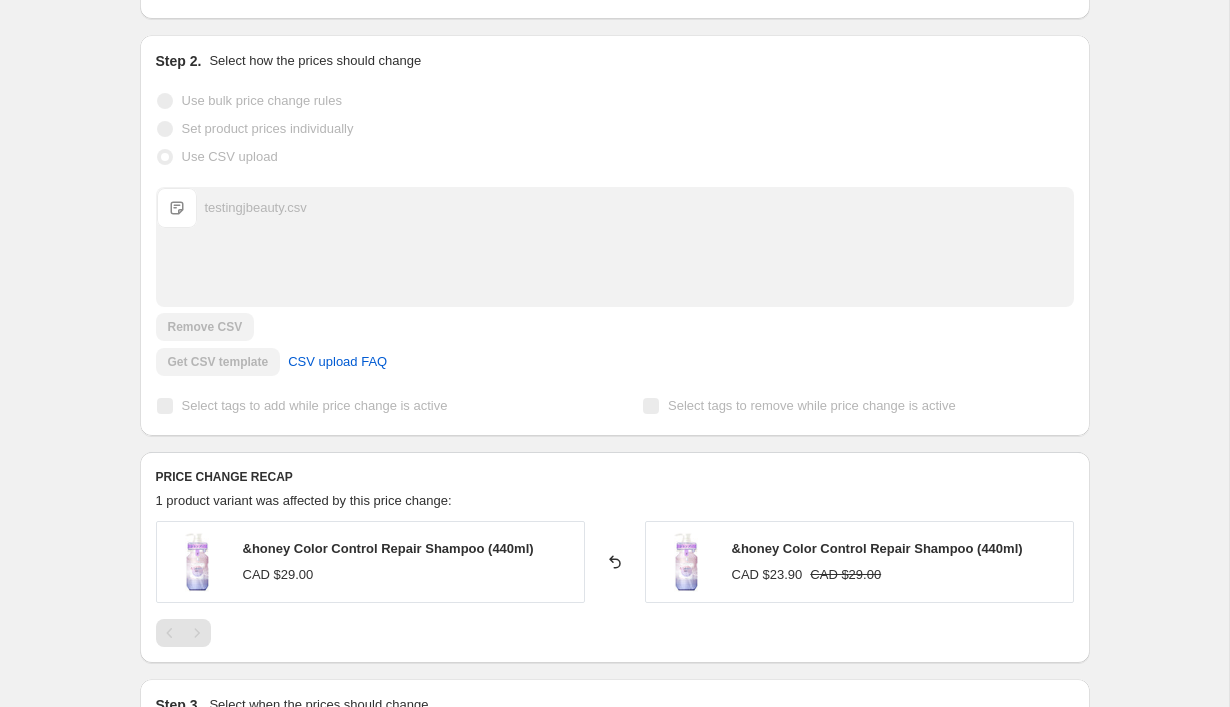 scroll, scrollTop: 0, scrollLeft: 0, axis: both 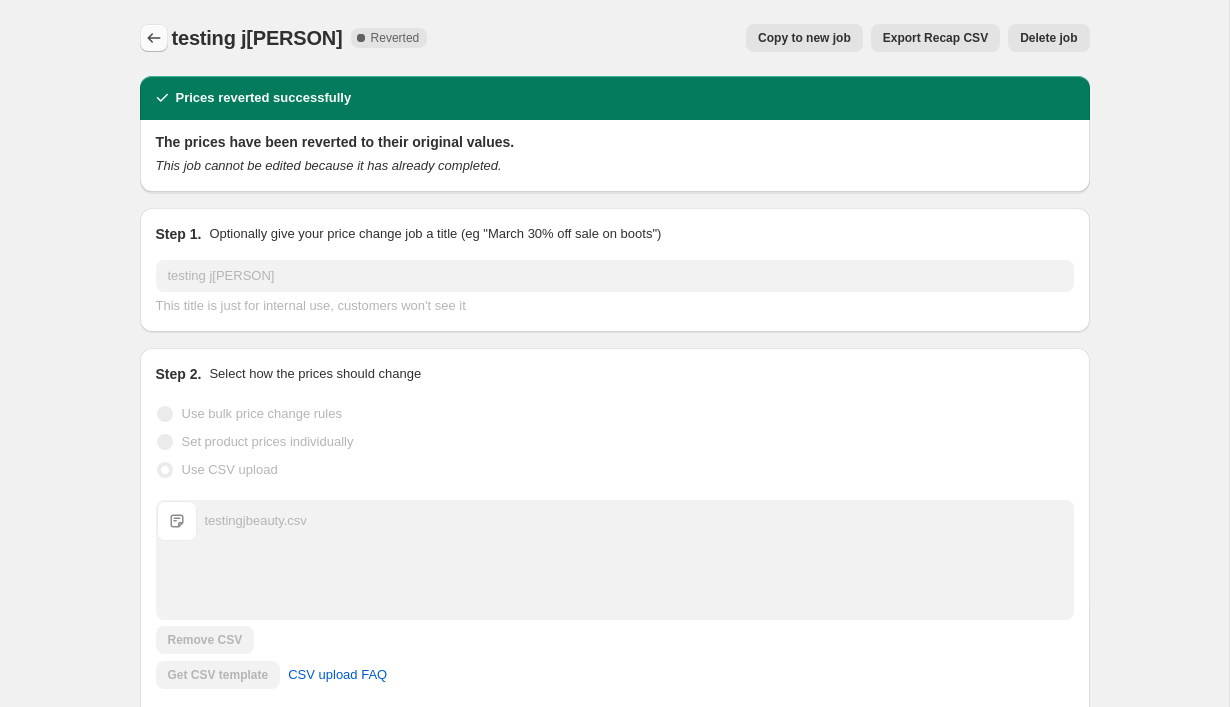click 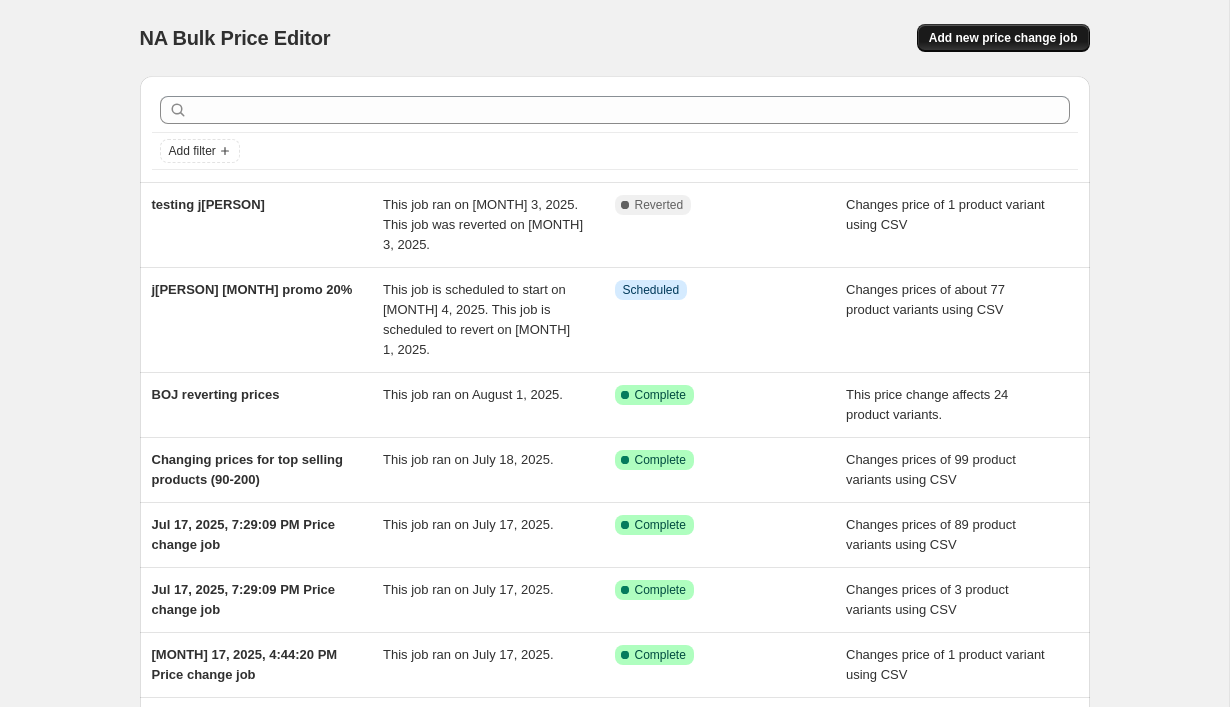 click on "Add new price change job" at bounding box center (1003, 38) 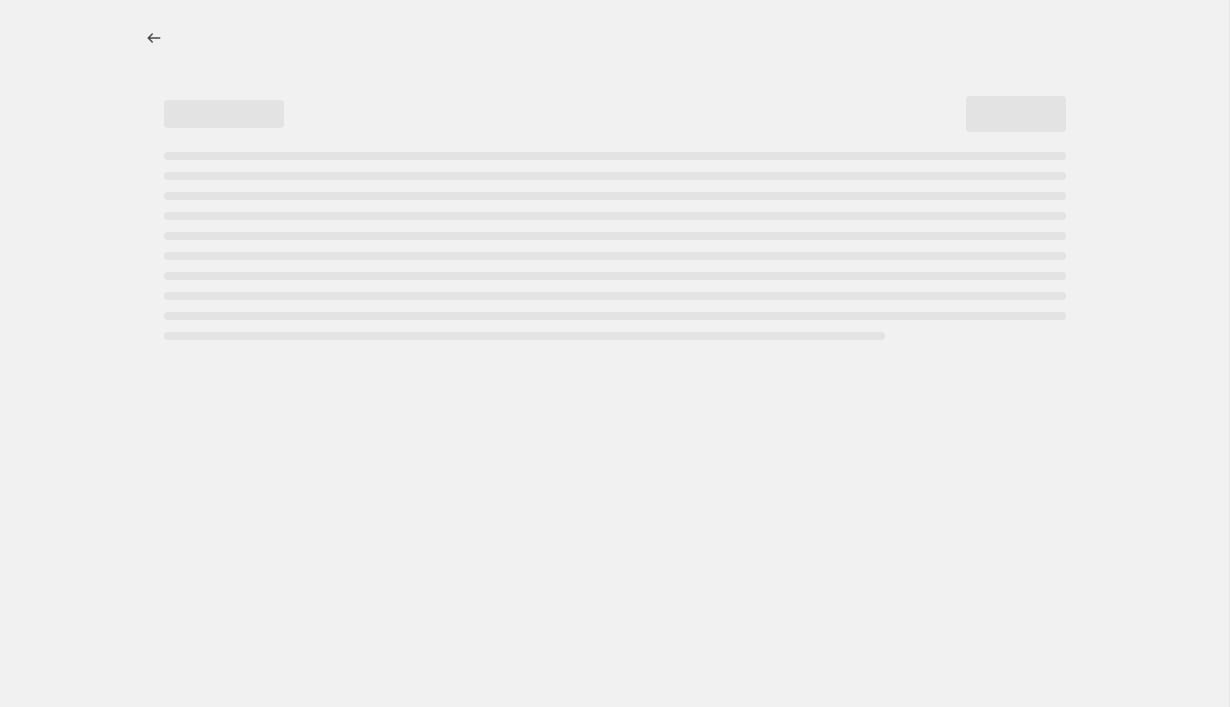 select on "percentage" 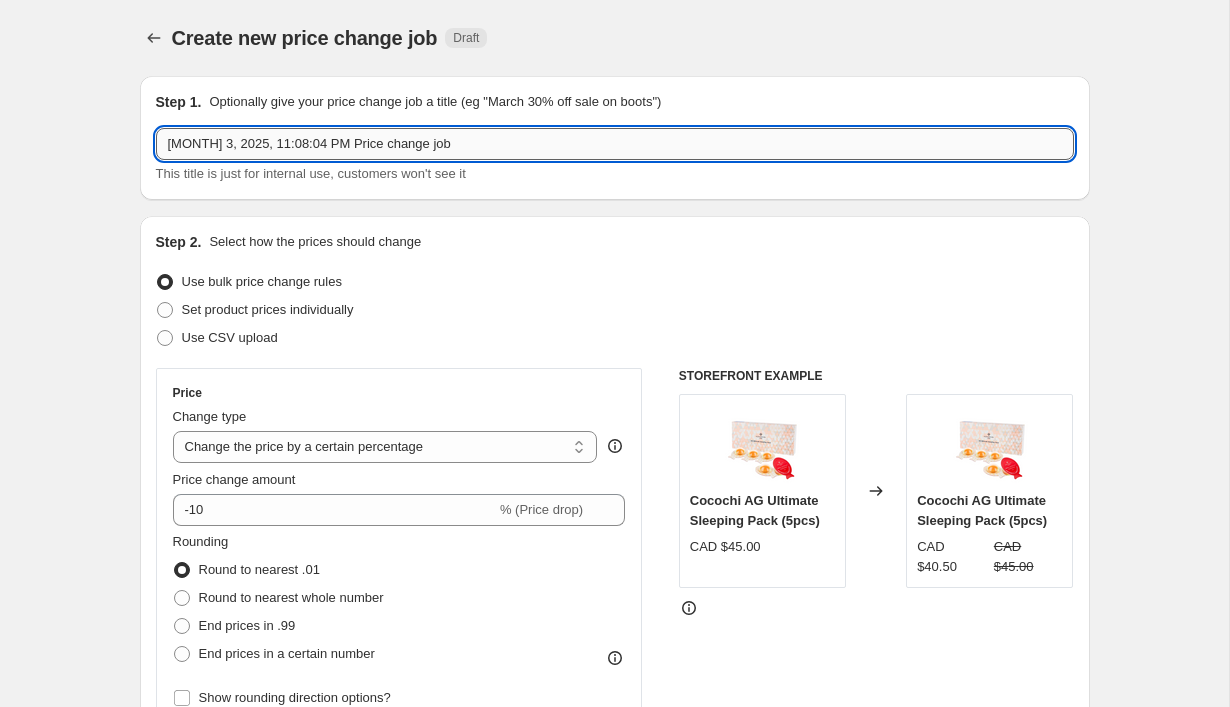 click on "[MONTH] 3, 2025, 11:08:04 PM Price change job" at bounding box center (615, 144) 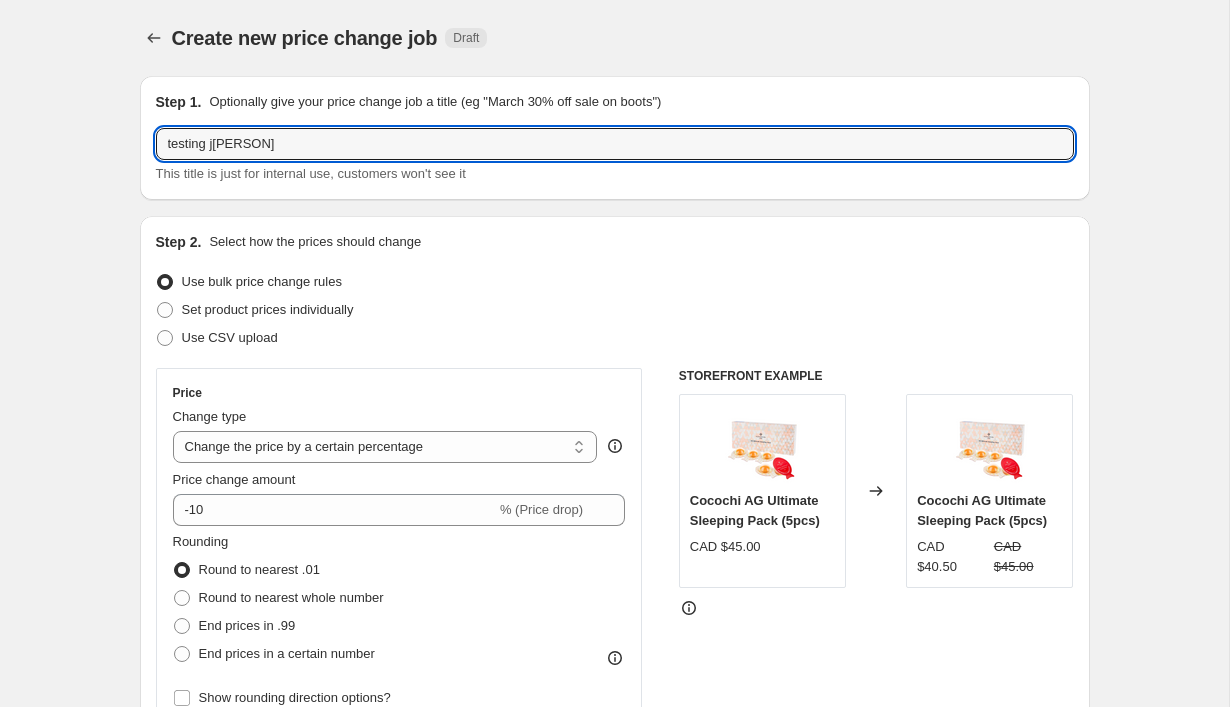 scroll, scrollTop: 145, scrollLeft: 0, axis: vertical 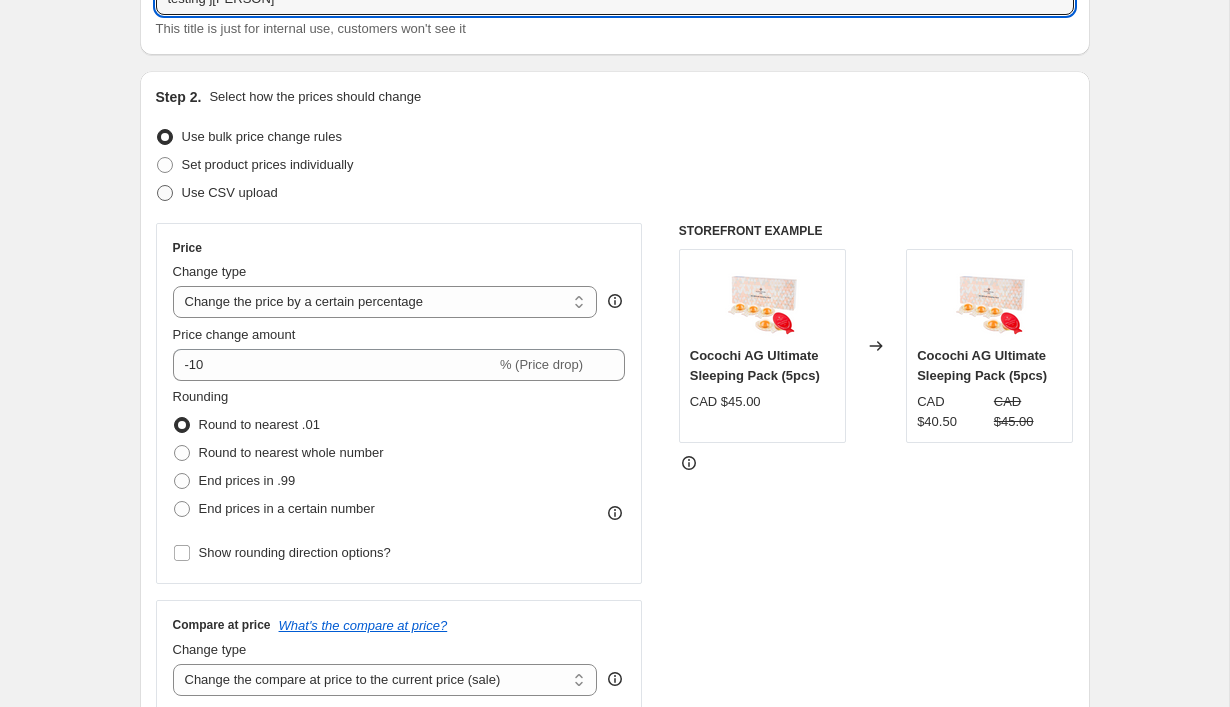 type on "testing j[PERSON]" 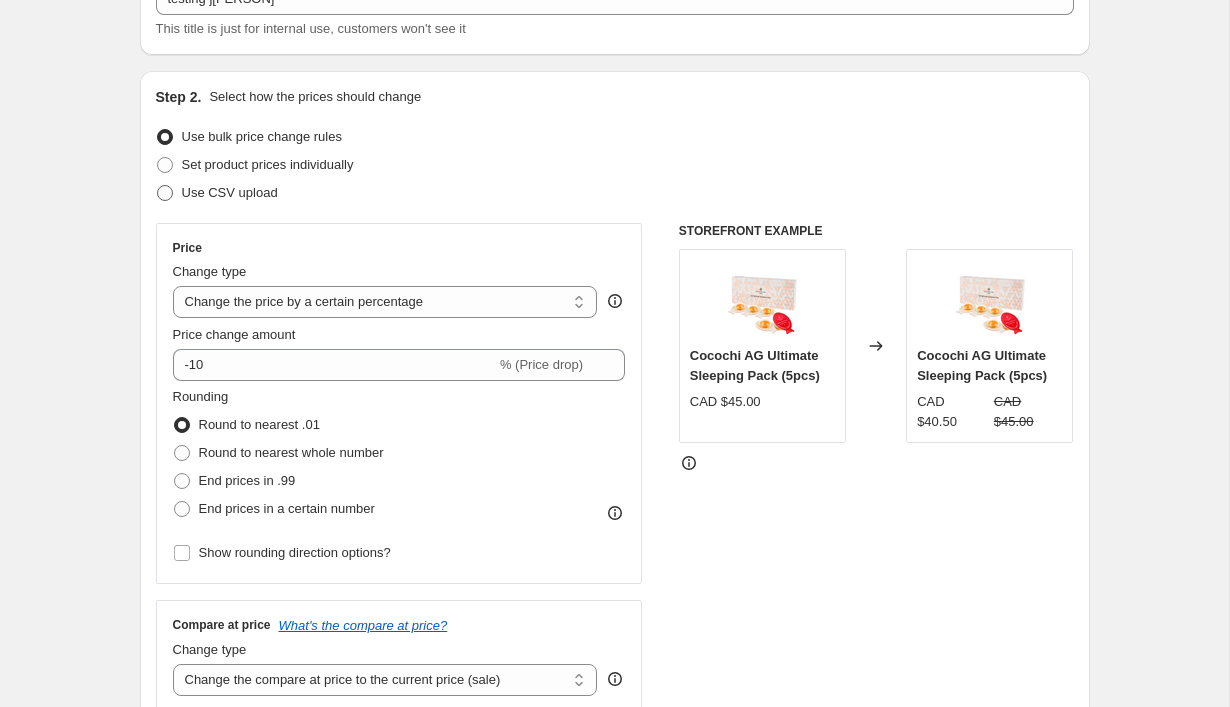 click on "Use CSV upload" at bounding box center [217, 193] 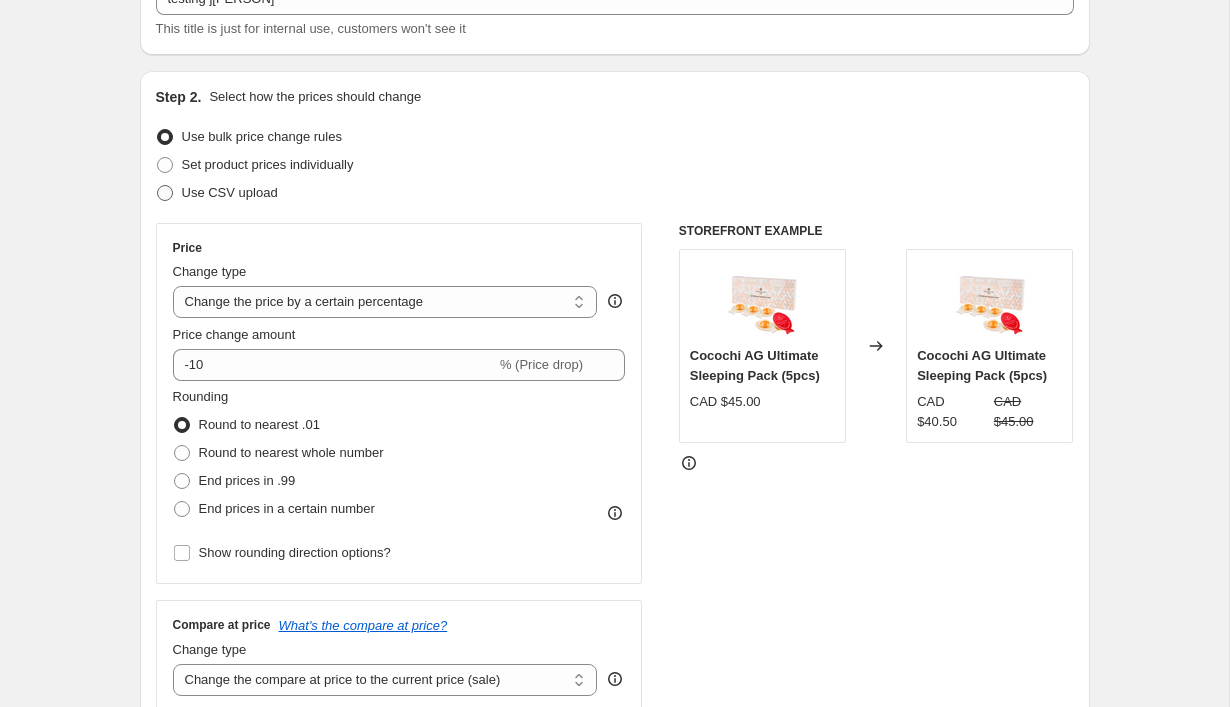 radio on "true" 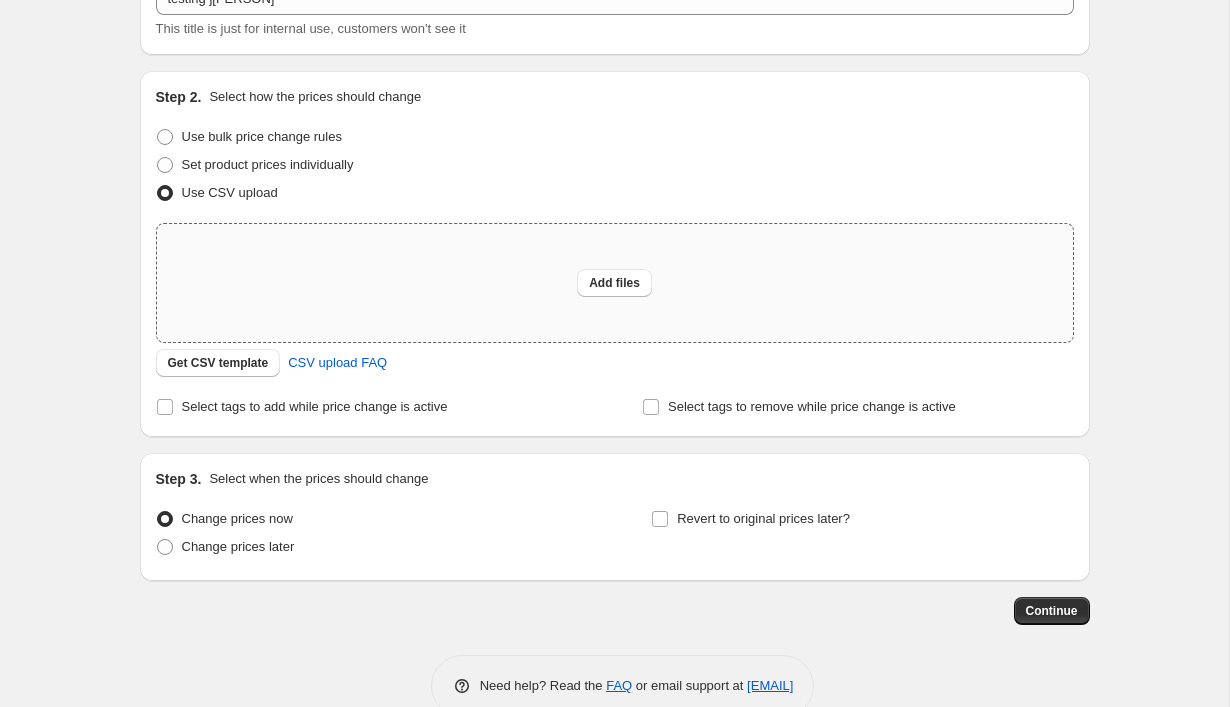 click on "Add files" at bounding box center (615, 283) 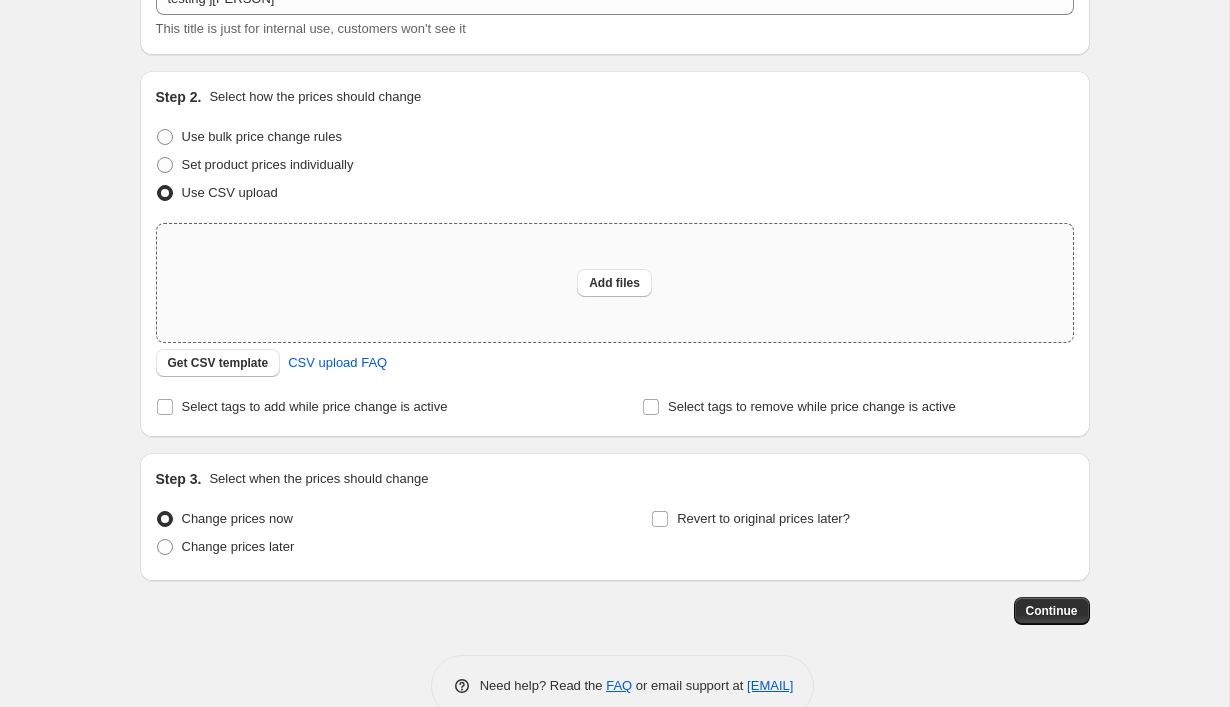 type on "C:\fakepath\testing[PERSON].csv" 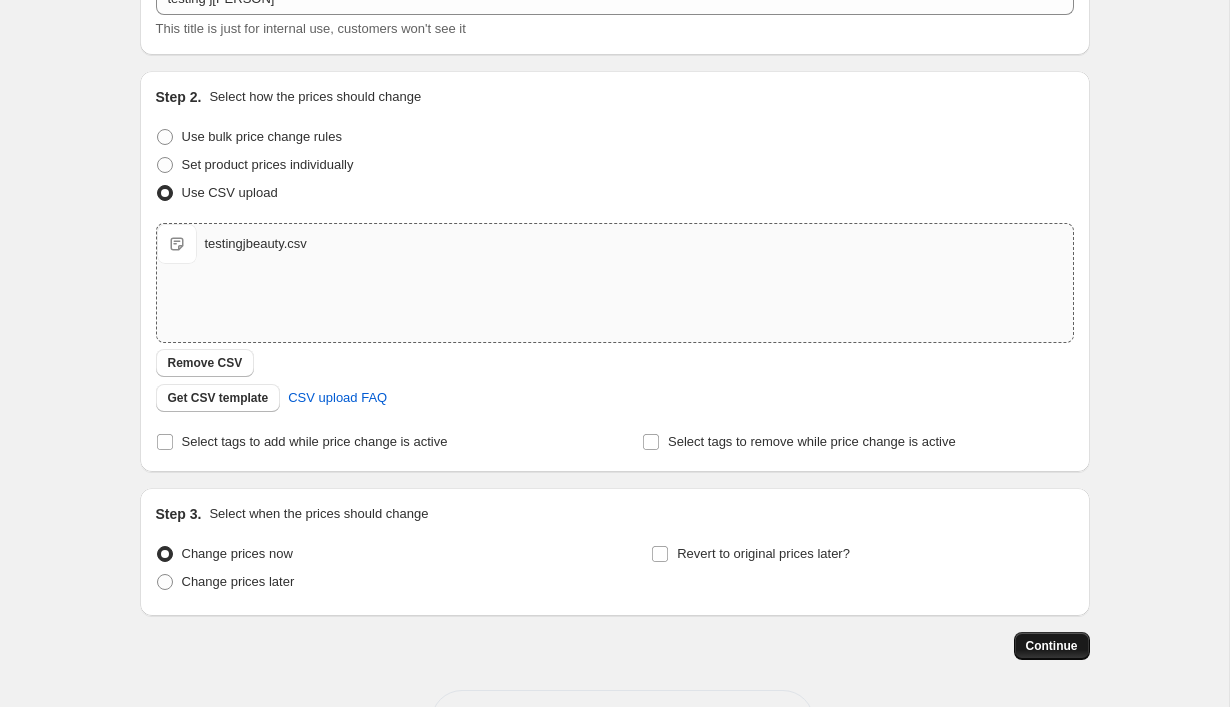 click on "Continue" at bounding box center (1052, 646) 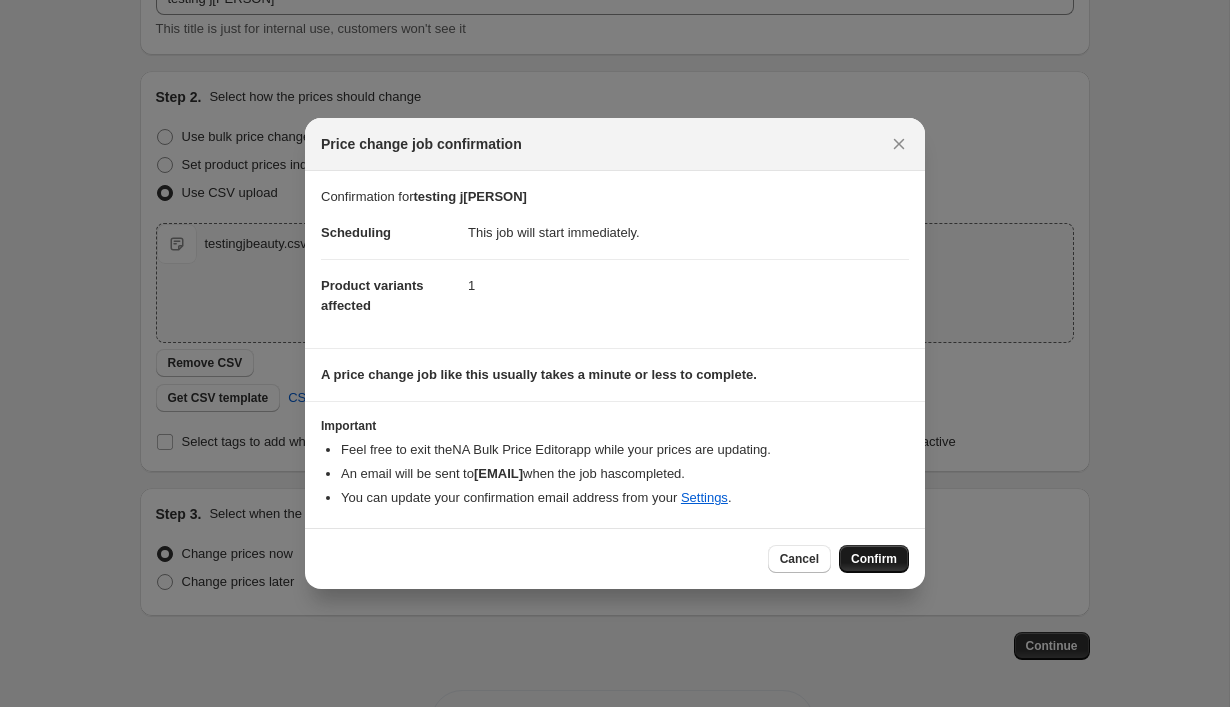 click on "Confirm" at bounding box center [874, 559] 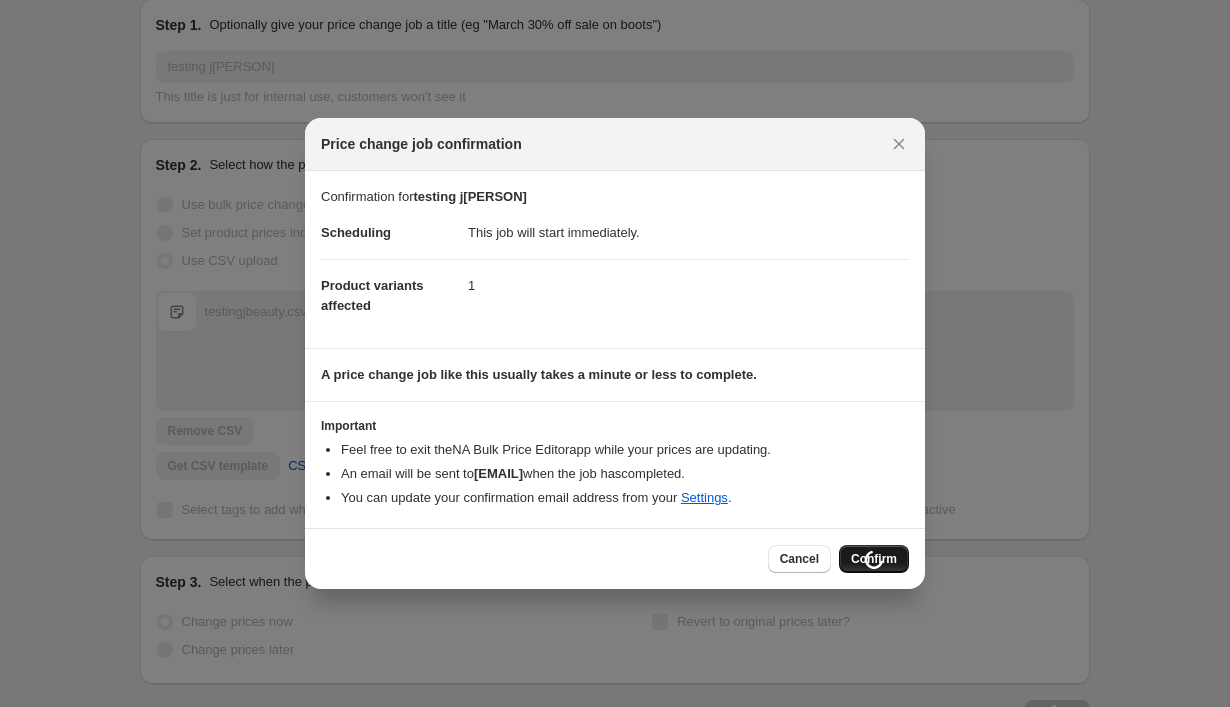 scroll, scrollTop: 213, scrollLeft: 0, axis: vertical 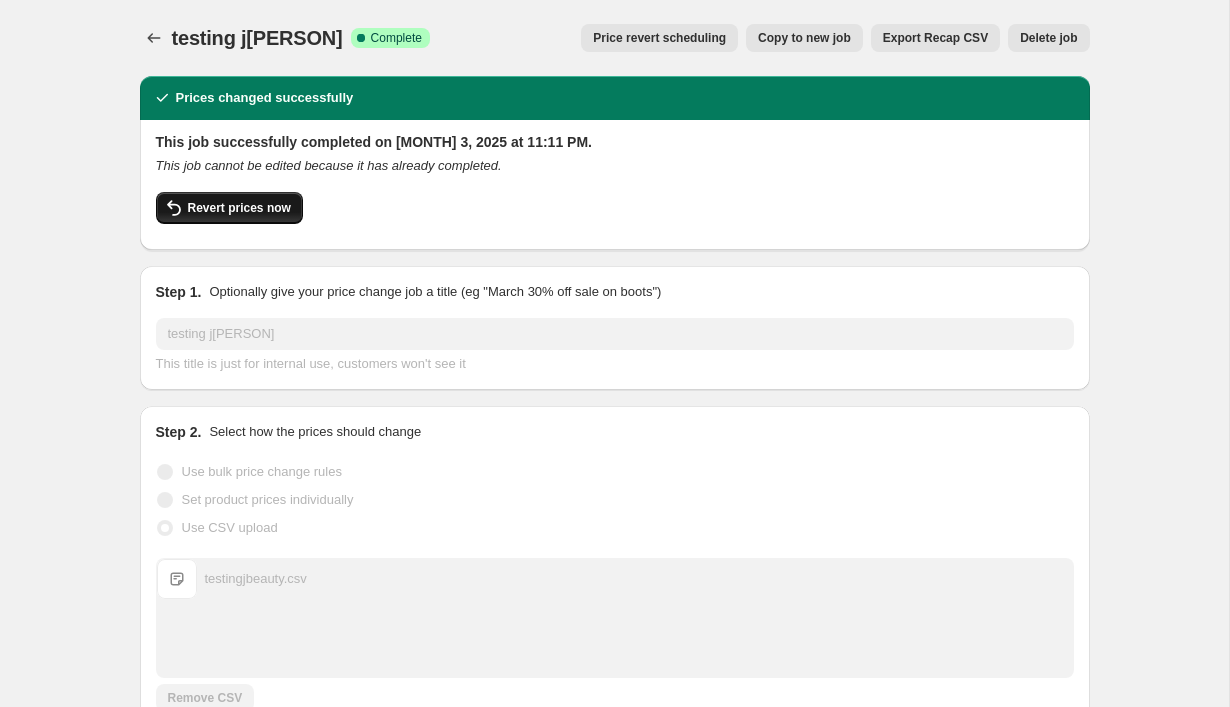 click on "Revert prices now" at bounding box center (239, 208) 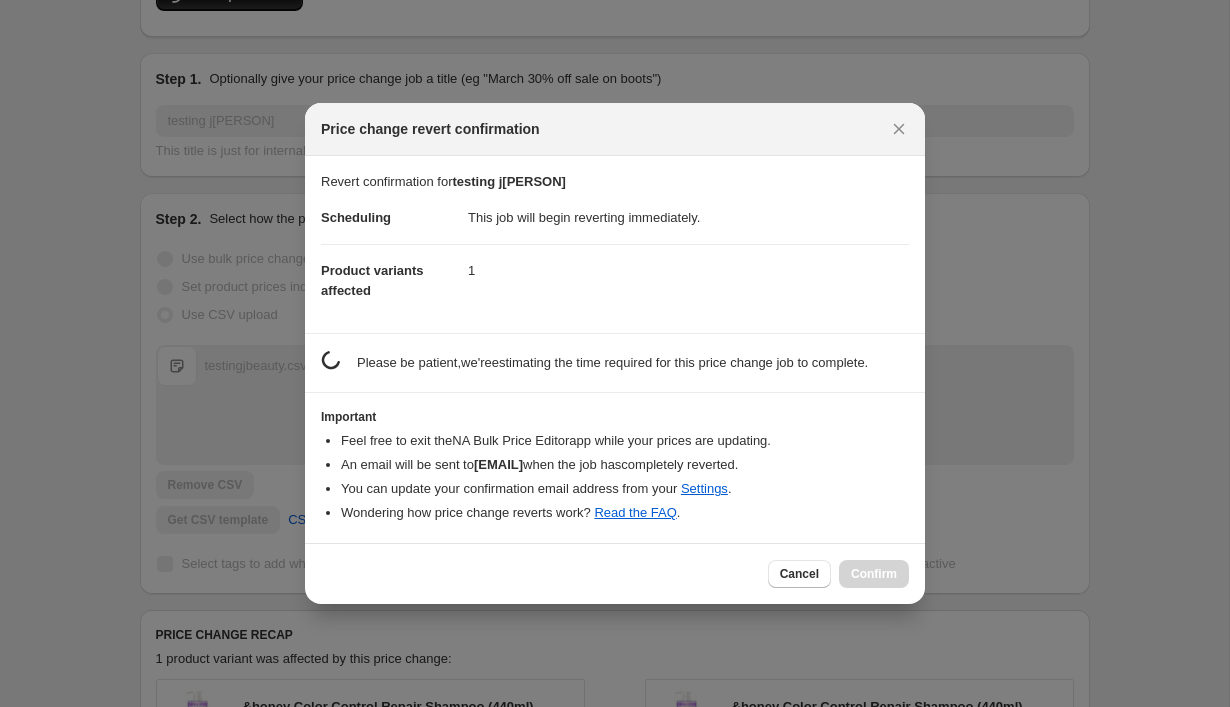 scroll, scrollTop: 0, scrollLeft: 0, axis: both 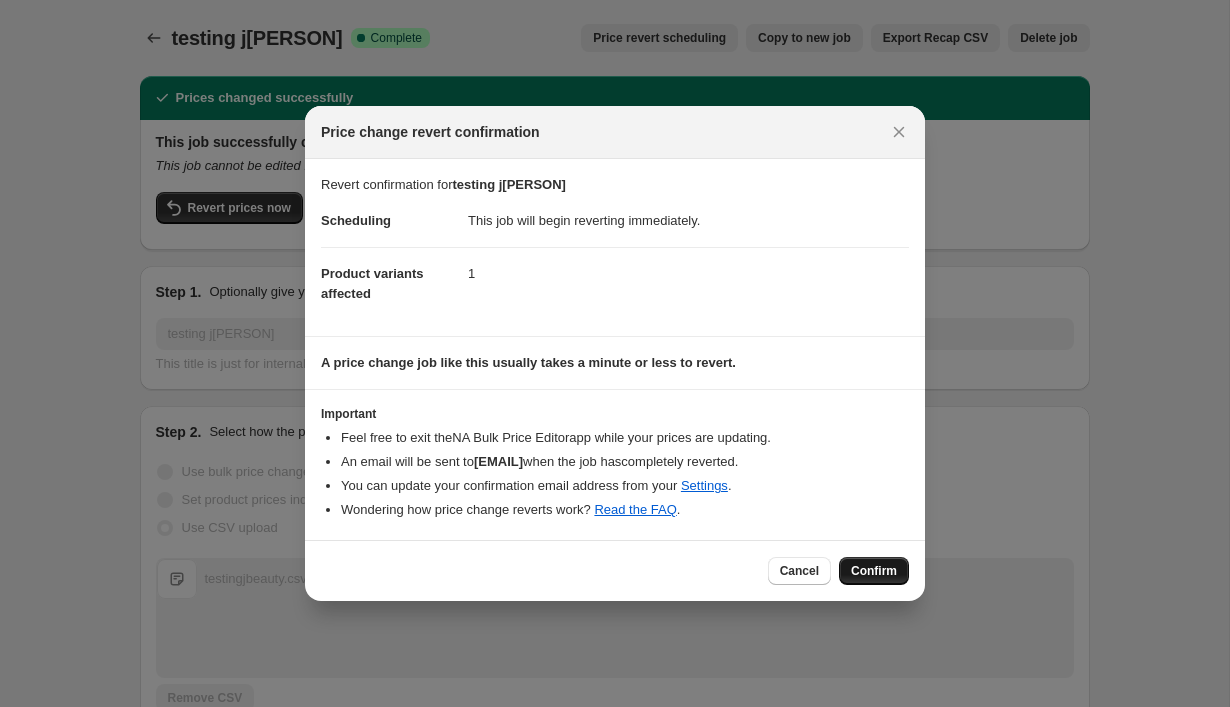 click on "Confirm" at bounding box center [874, 571] 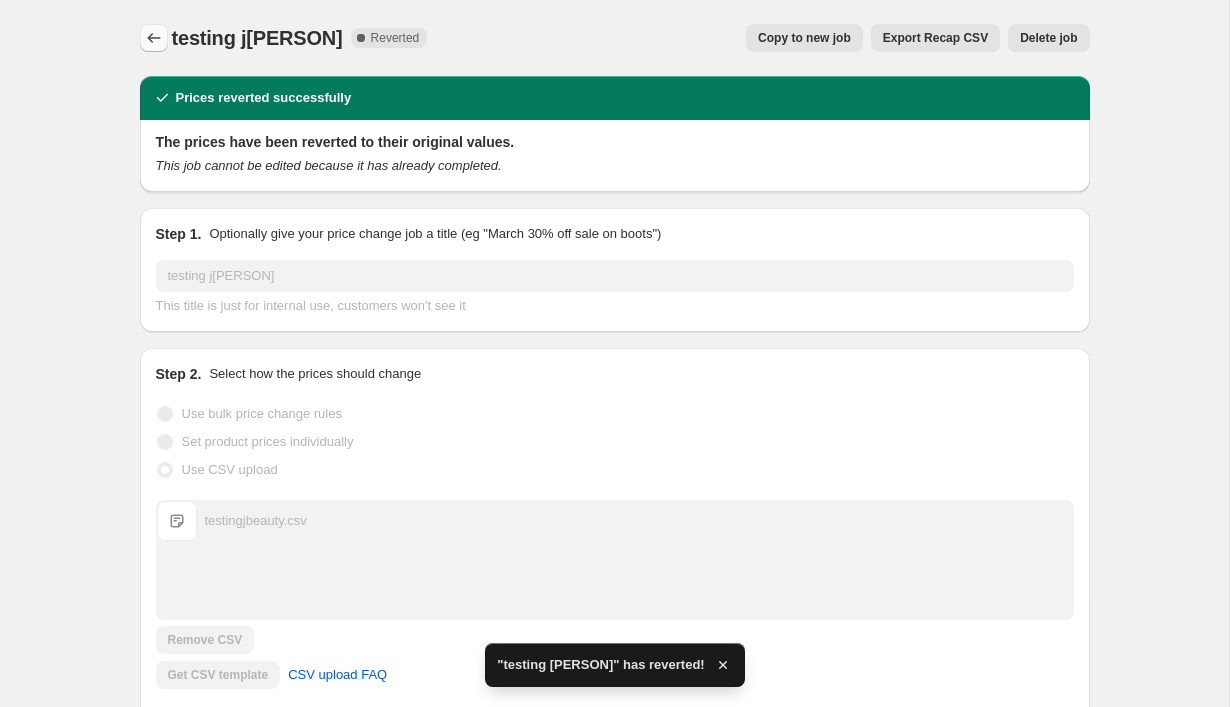 click 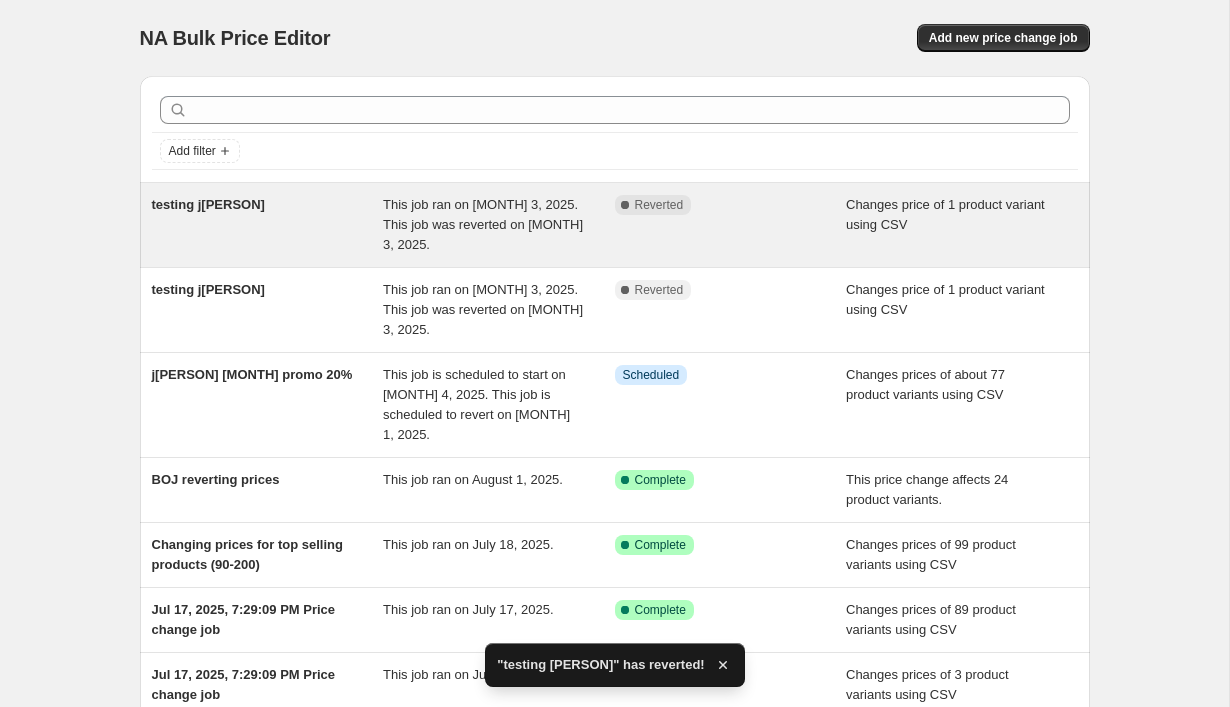 click on "Changes price of 1 product variant using CSV" at bounding box center (962, 225) 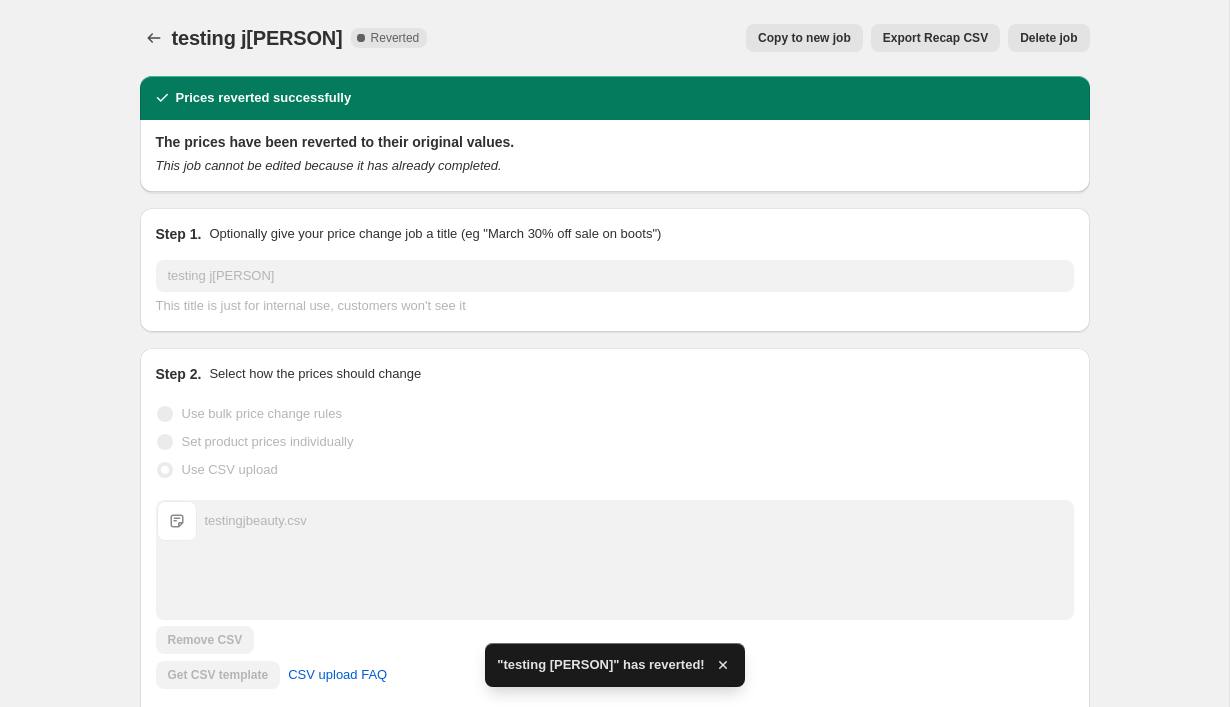 click on "Delete job" at bounding box center (1048, 38) 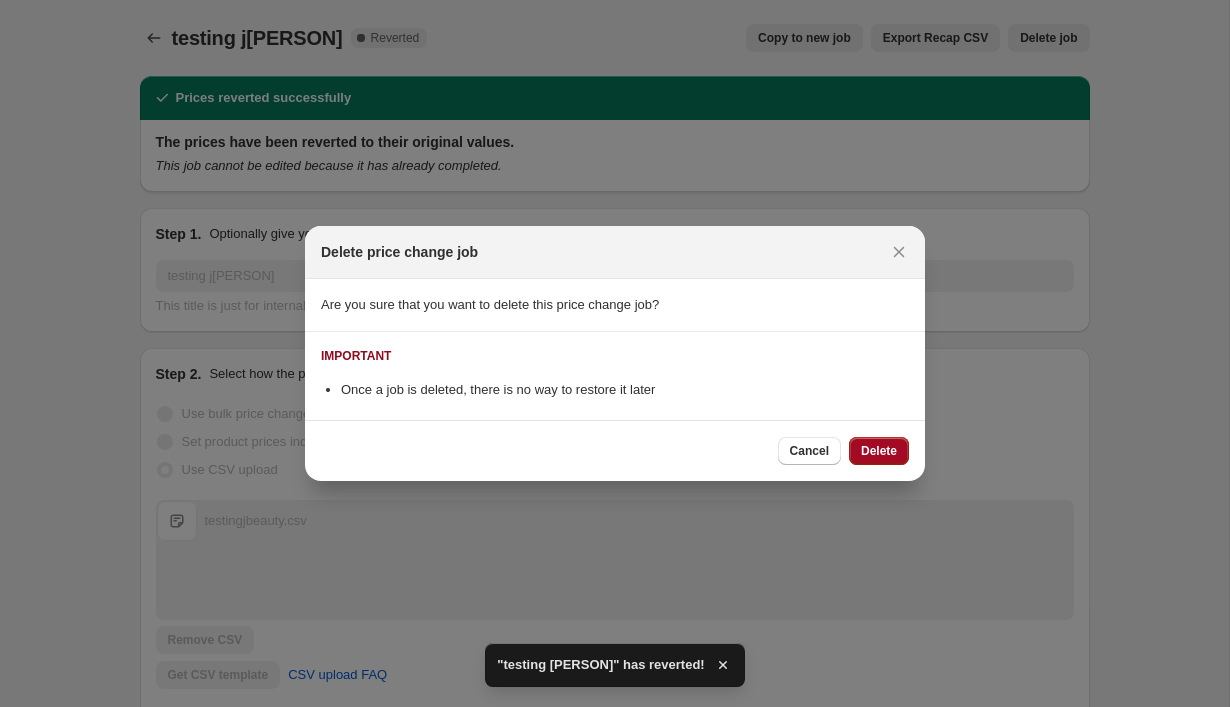 click on "Delete" at bounding box center (879, 451) 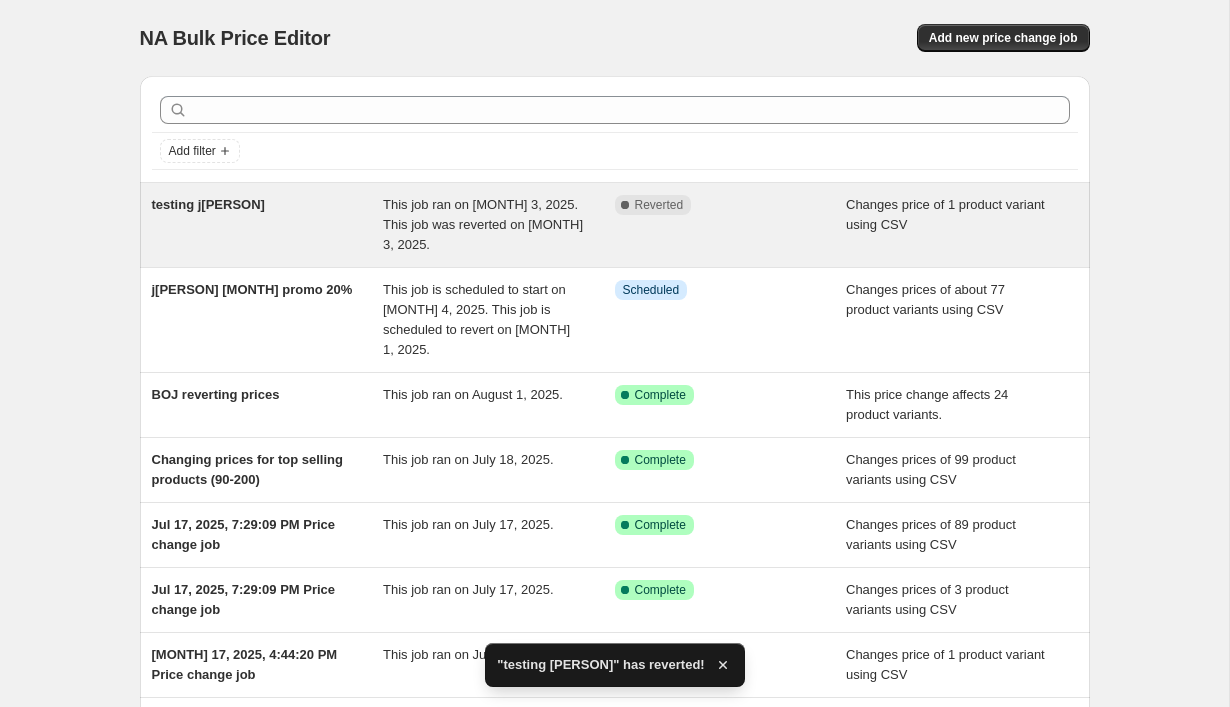 click on "Complete Reverted" at bounding box center [731, 225] 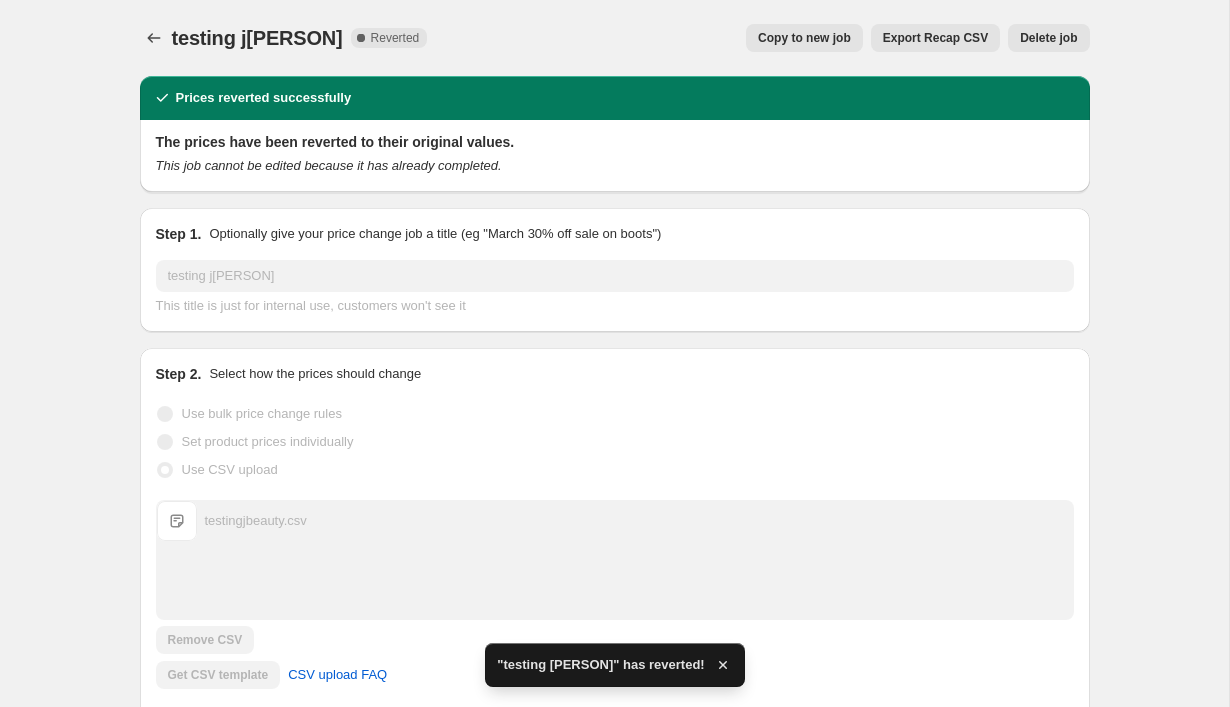 click on "Delete job" at bounding box center [1048, 38] 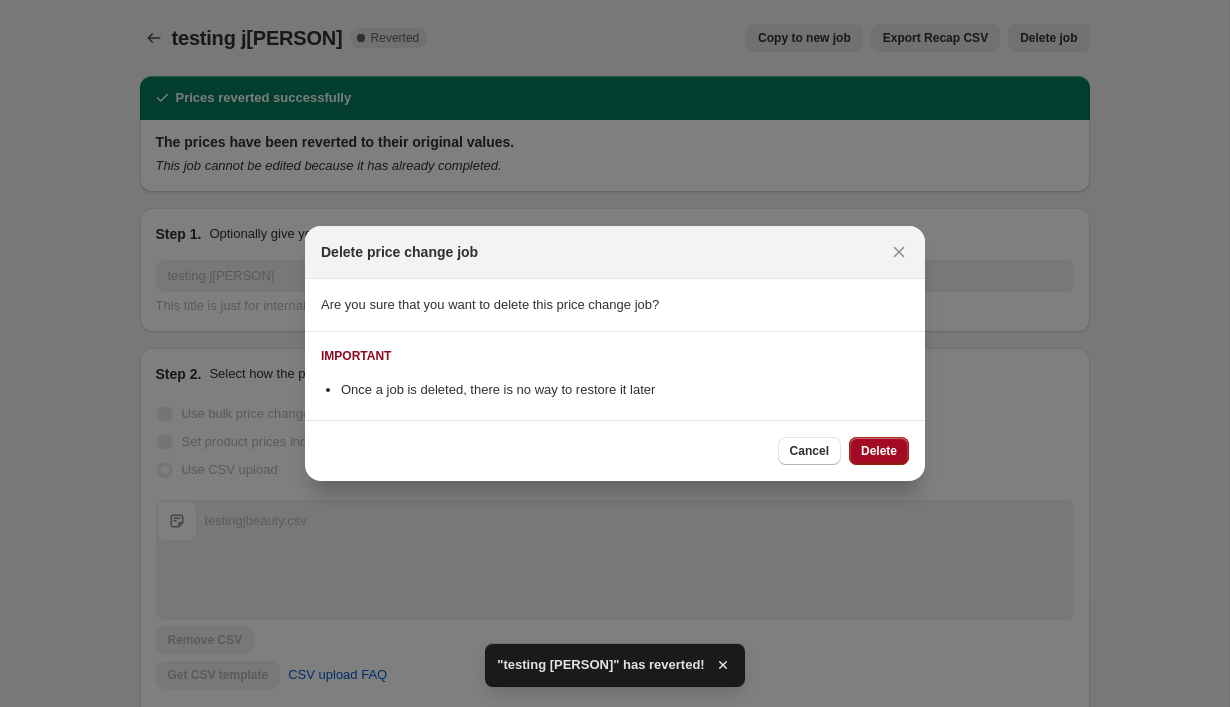 click on "Delete" at bounding box center (879, 451) 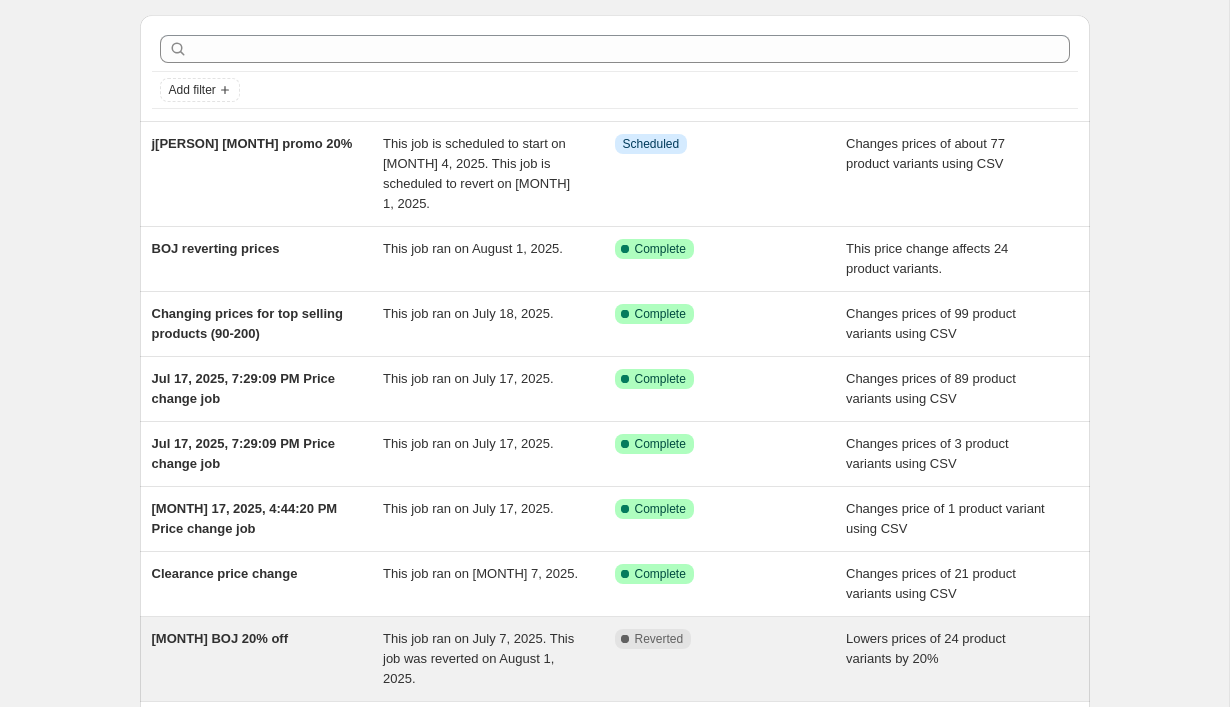 scroll, scrollTop: 0, scrollLeft: 0, axis: both 